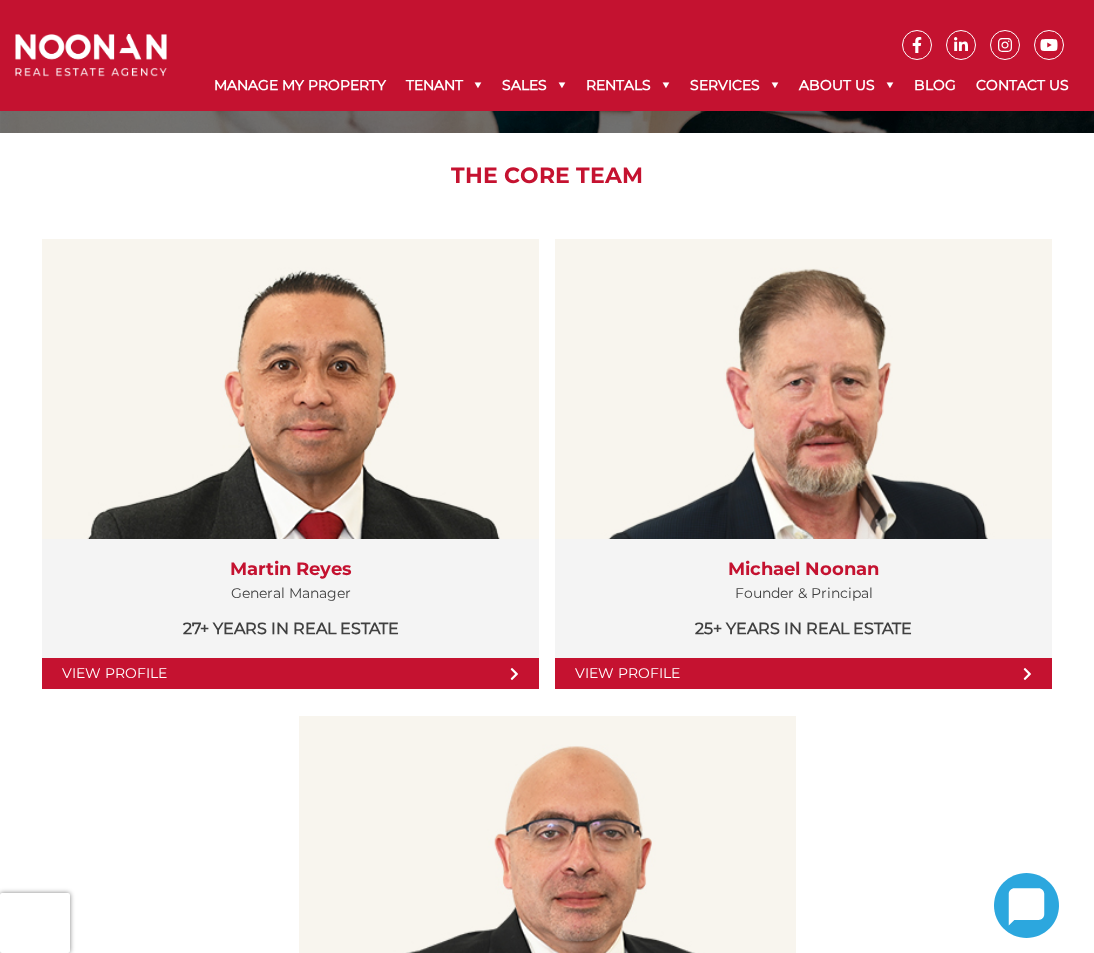 scroll, scrollTop: 300, scrollLeft: 0, axis: vertical 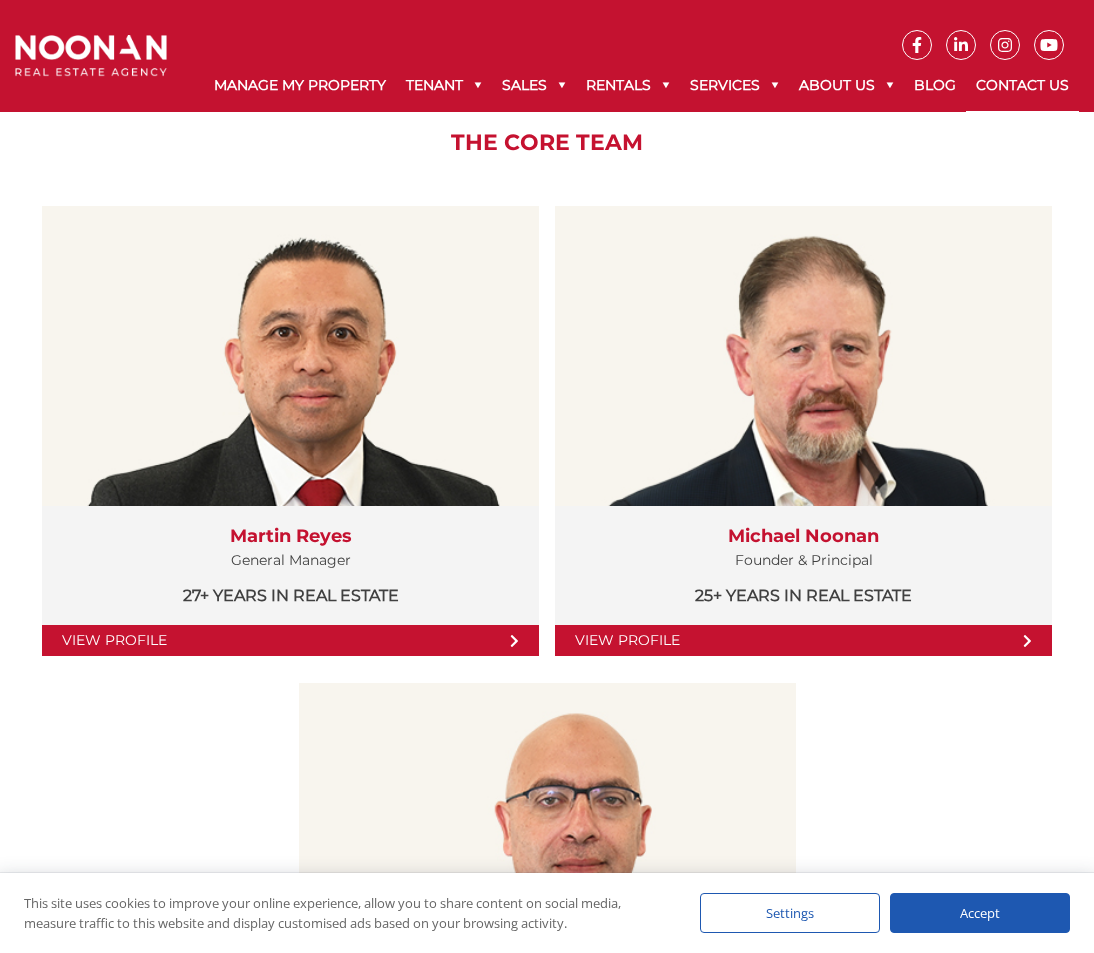 click on "Contact Us" at bounding box center [1022, 86] 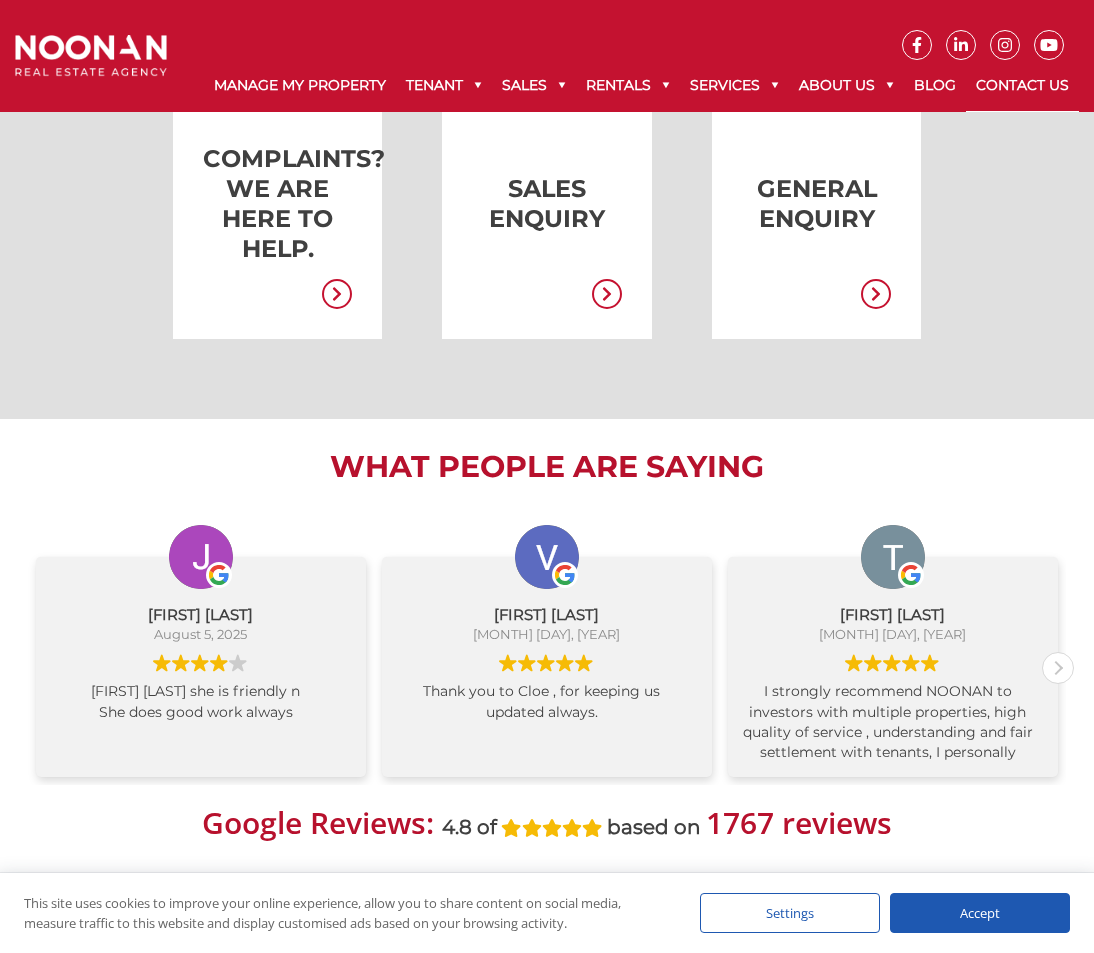 scroll, scrollTop: 867, scrollLeft: 0, axis: vertical 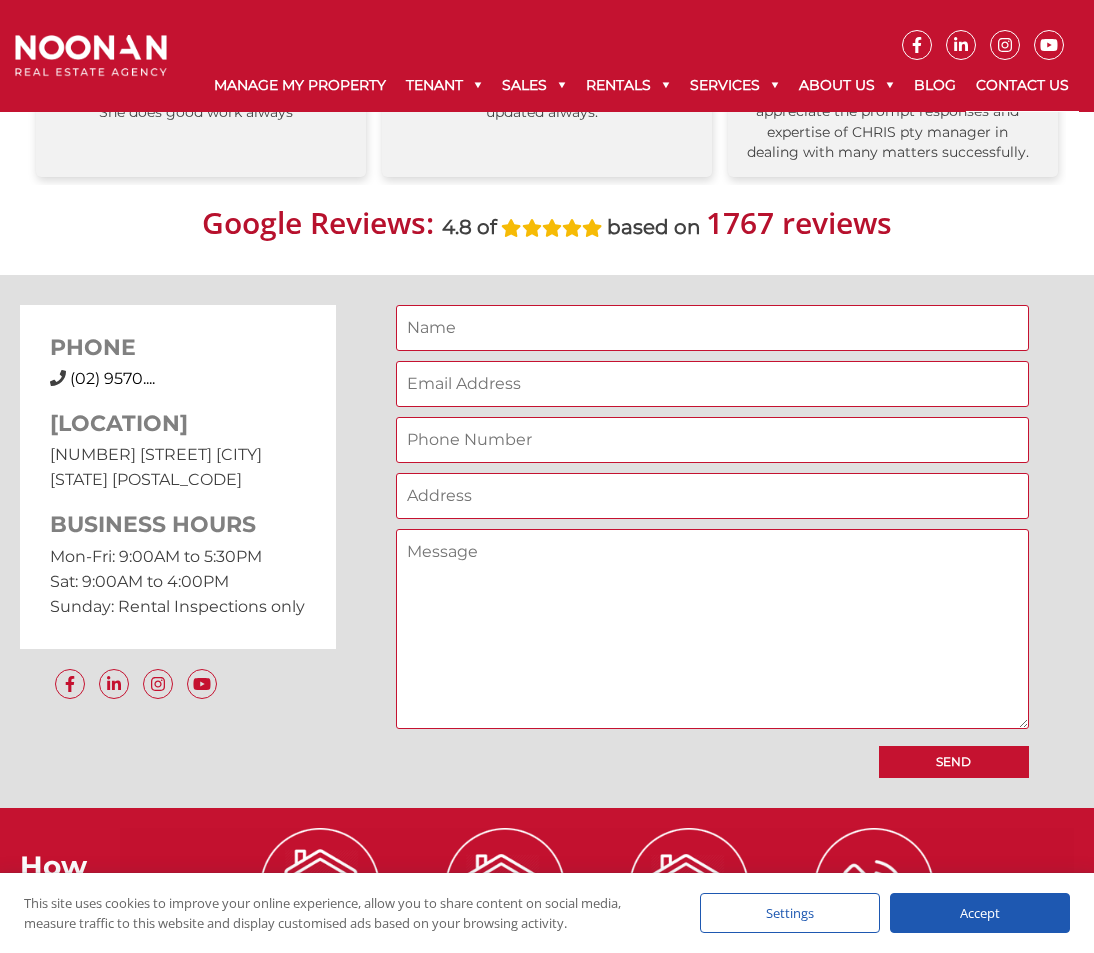 click on "(02) 9570...." at bounding box center [112, 378] 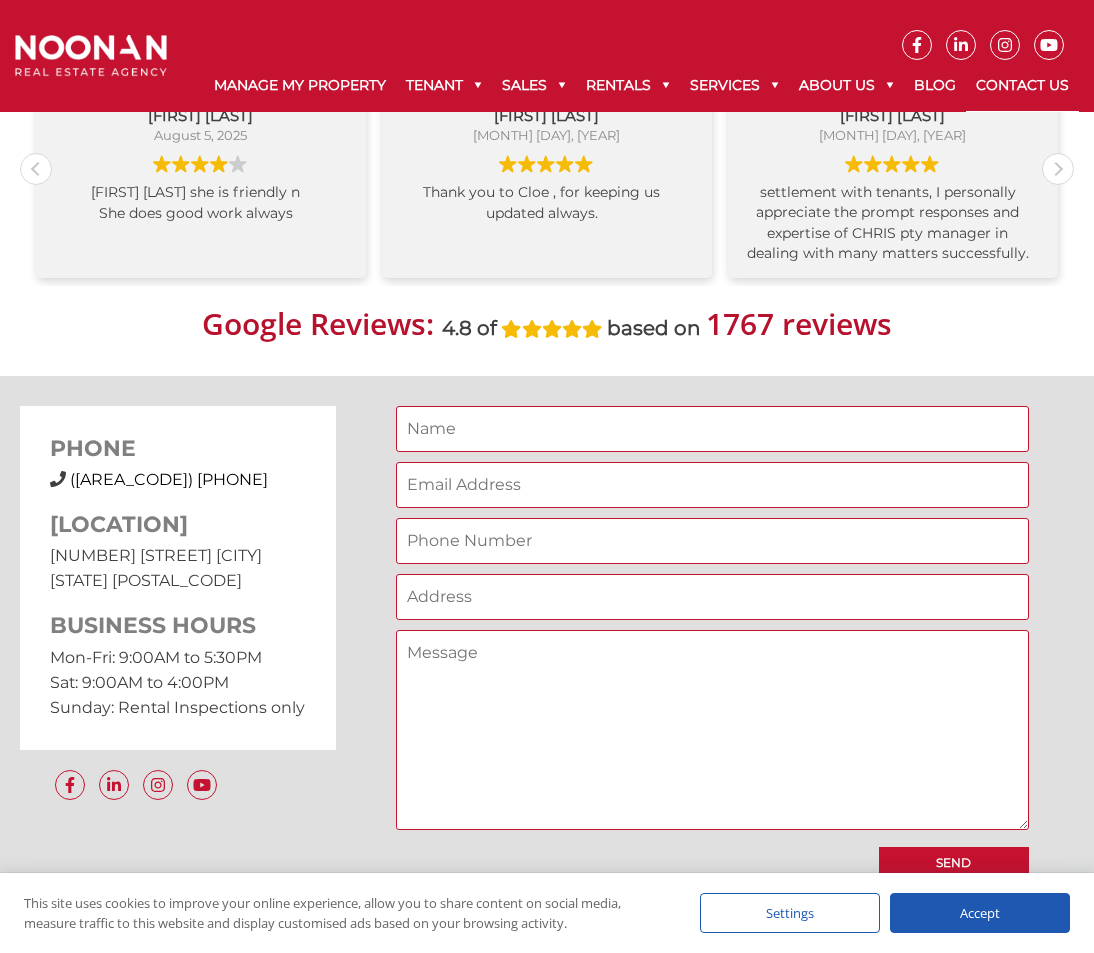 scroll, scrollTop: 1272, scrollLeft: 0, axis: vertical 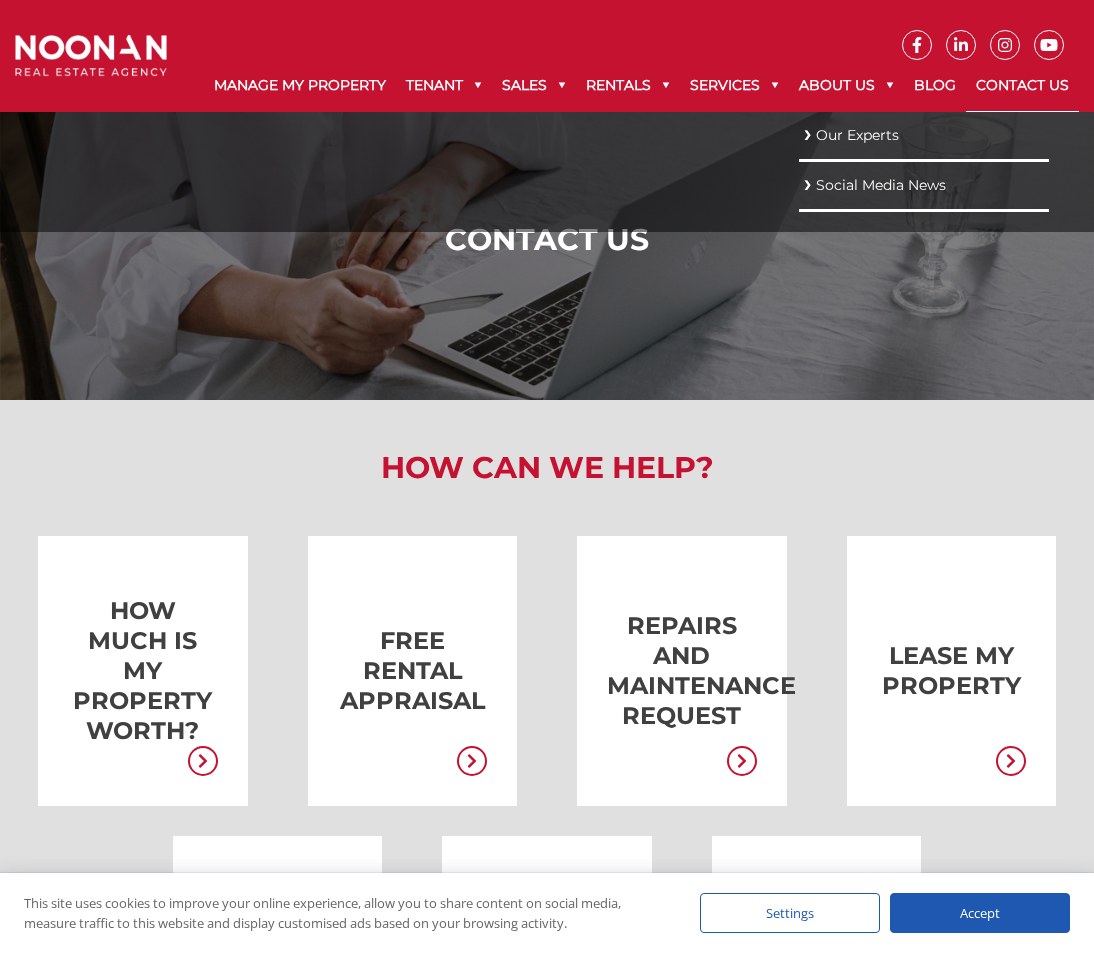 click on "Our Experts" at bounding box center (924, 135) 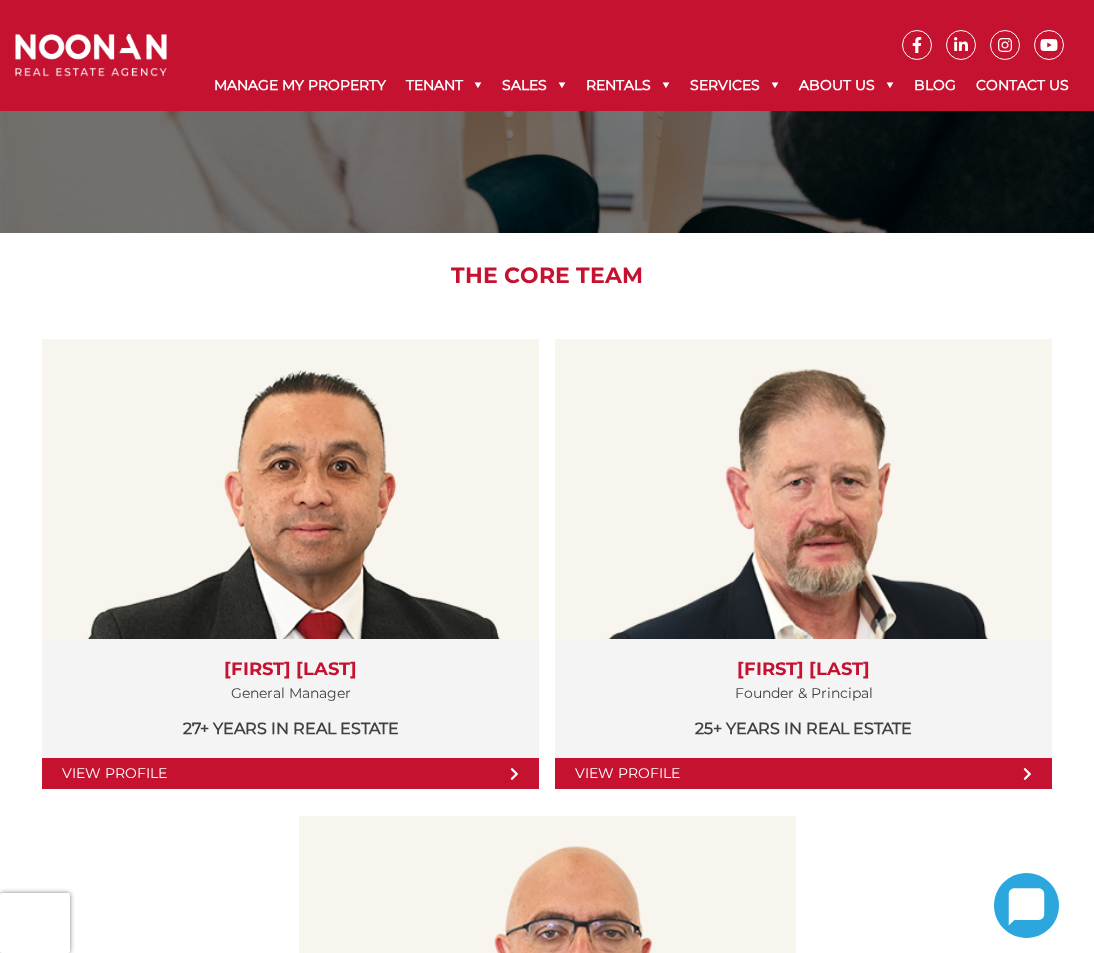 scroll, scrollTop: 167, scrollLeft: 0, axis: vertical 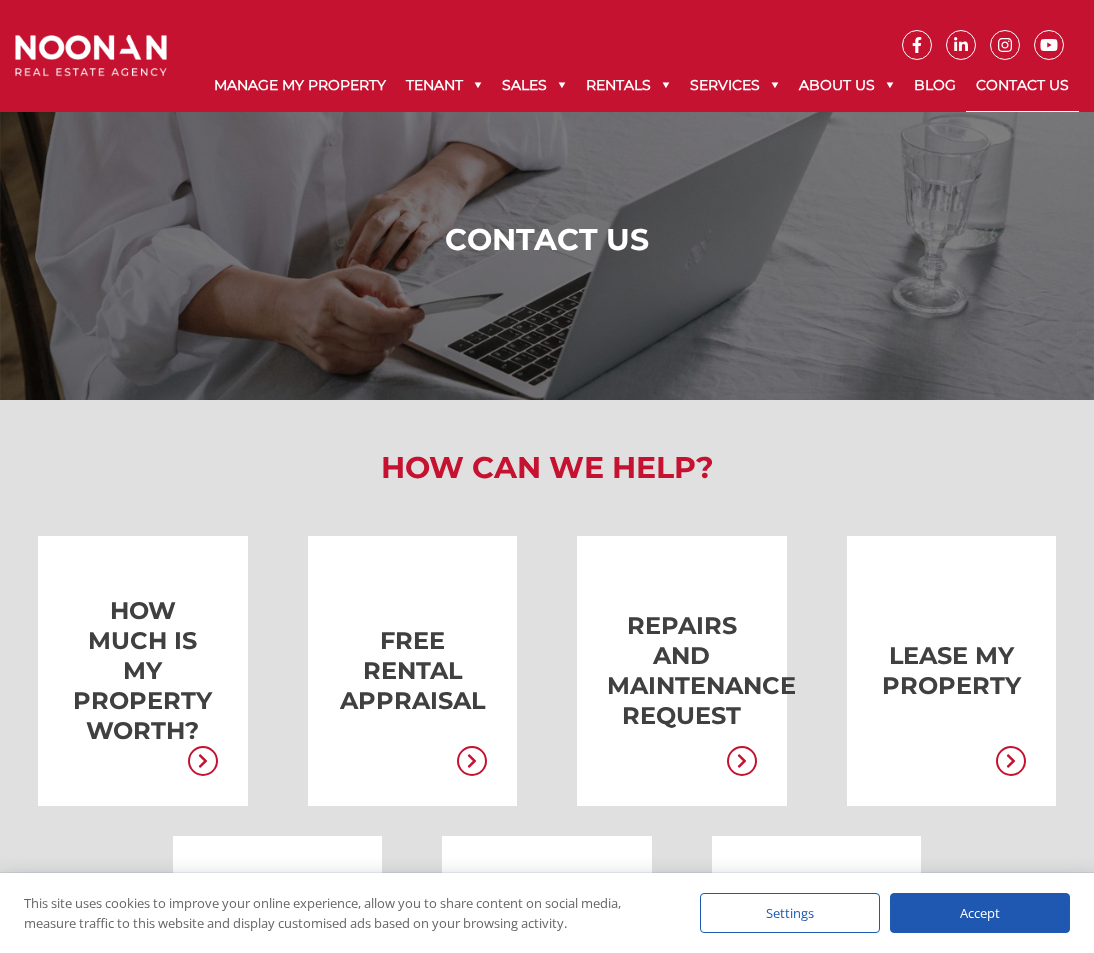 click on "How Can We Help?
How much is my property worth?
FREE RENTAL
APPRAISAL
Repairs and Maintenance Request
LEASE MY PROPERTY
Complaints?   We are here to help.
Sales   Enquiry
General Enquiry" at bounding box center (547, 793) 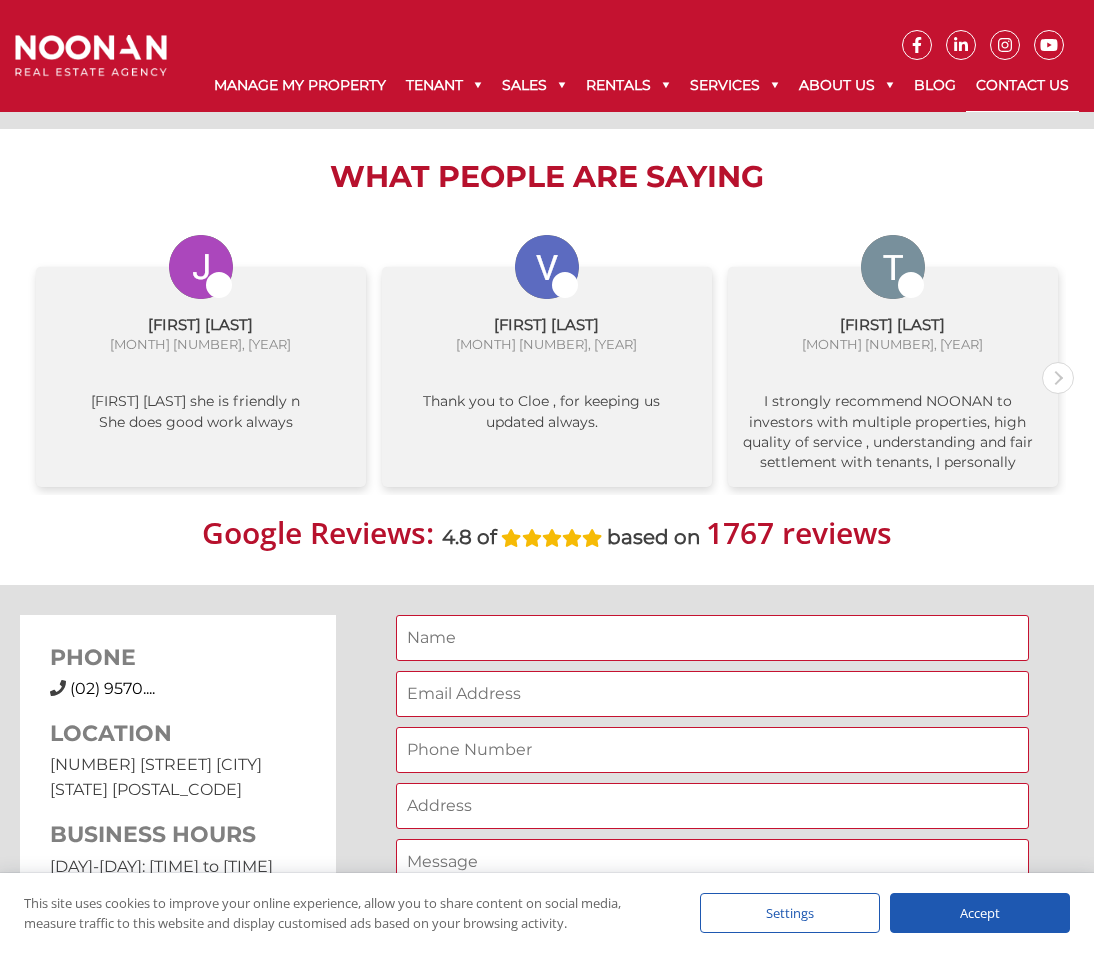 scroll, scrollTop: 1093, scrollLeft: 0, axis: vertical 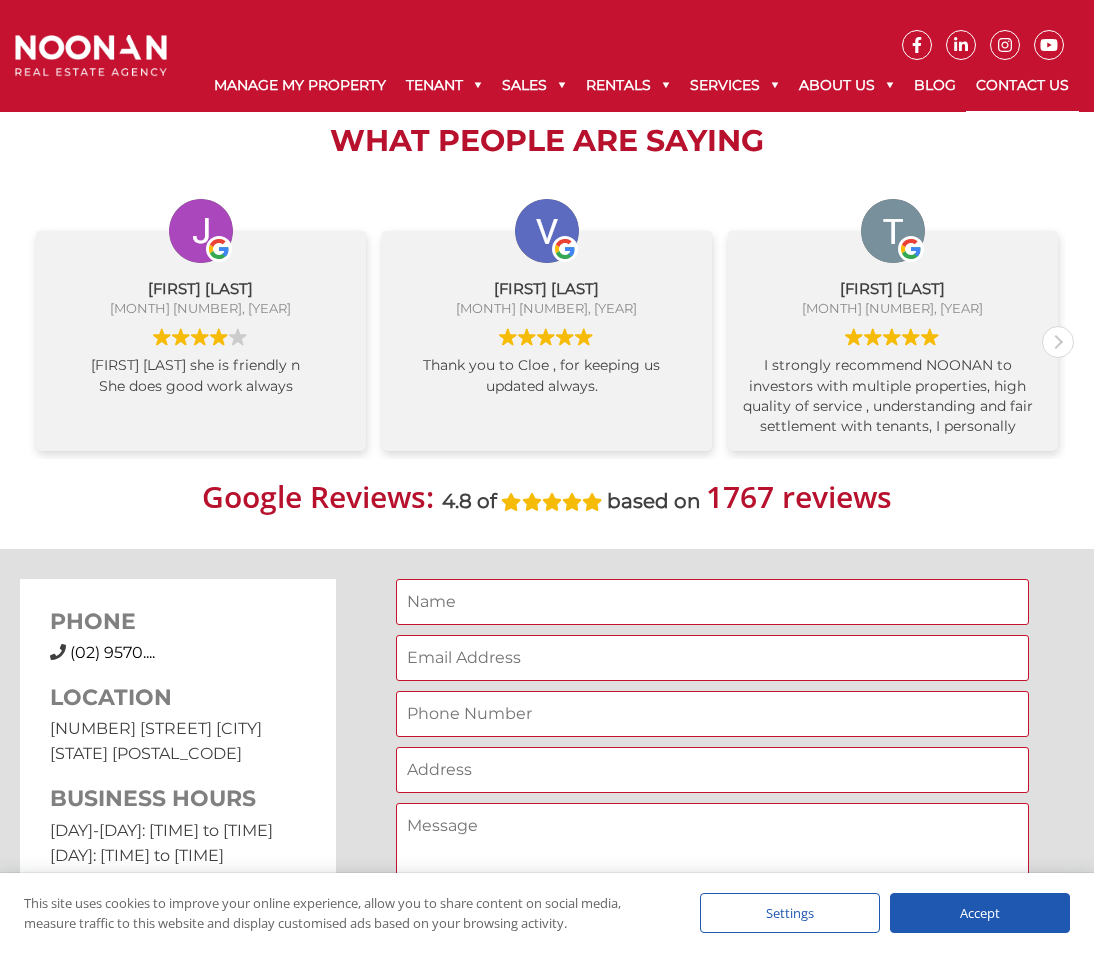 click on "(02) 9570...." at bounding box center (112, 652) 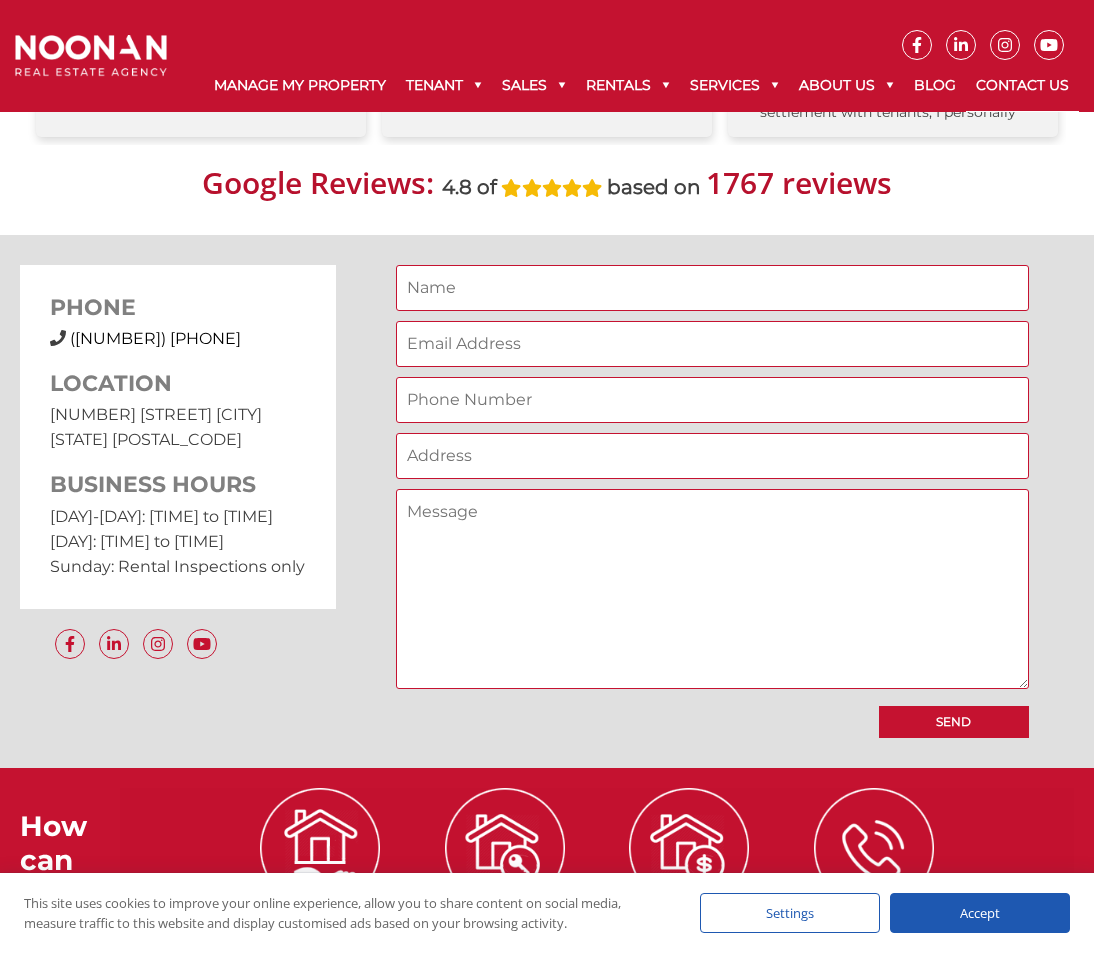 scroll, scrollTop: 1410, scrollLeft: 0, axis: vertical 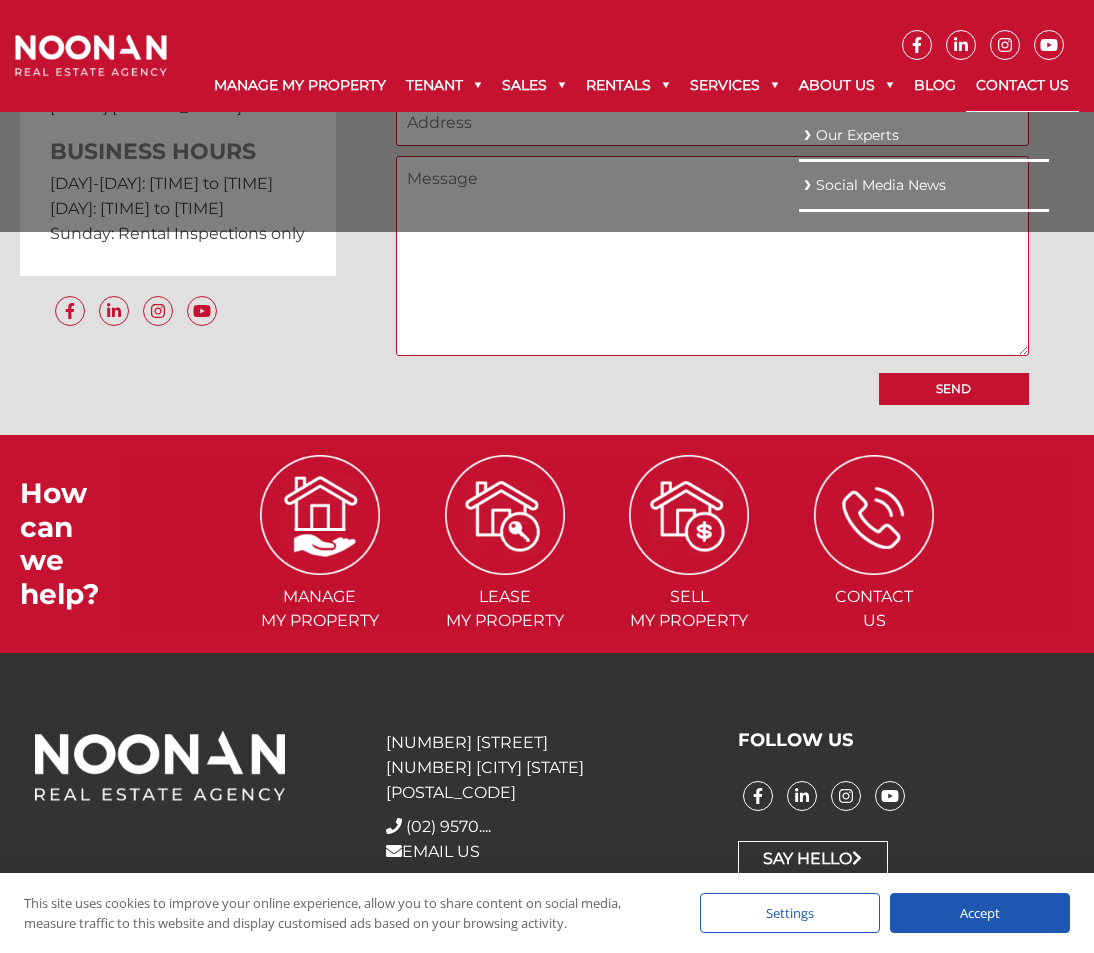 click on "Our Experts" at bounding box center (924, 135) 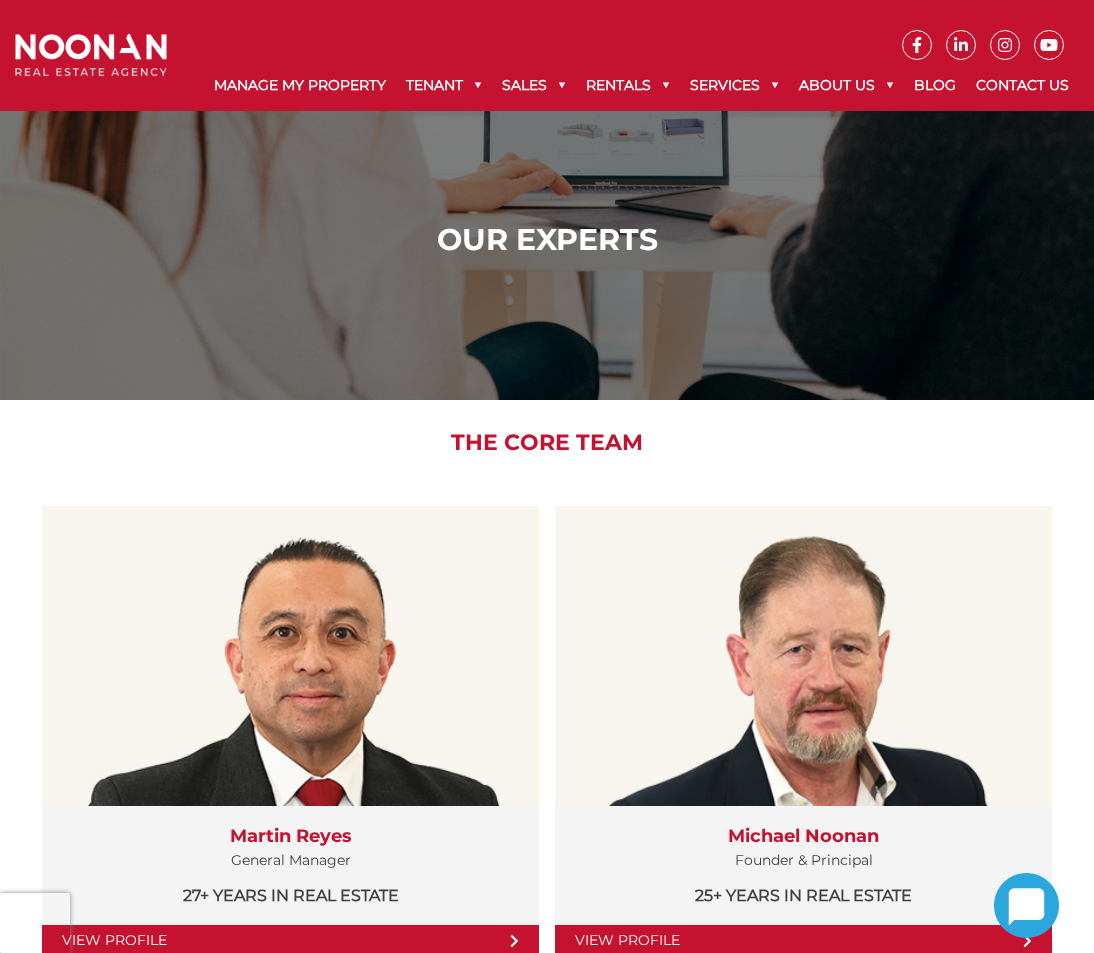 scroll, scrollTop: 0, scrollLeft: 0, axis: both 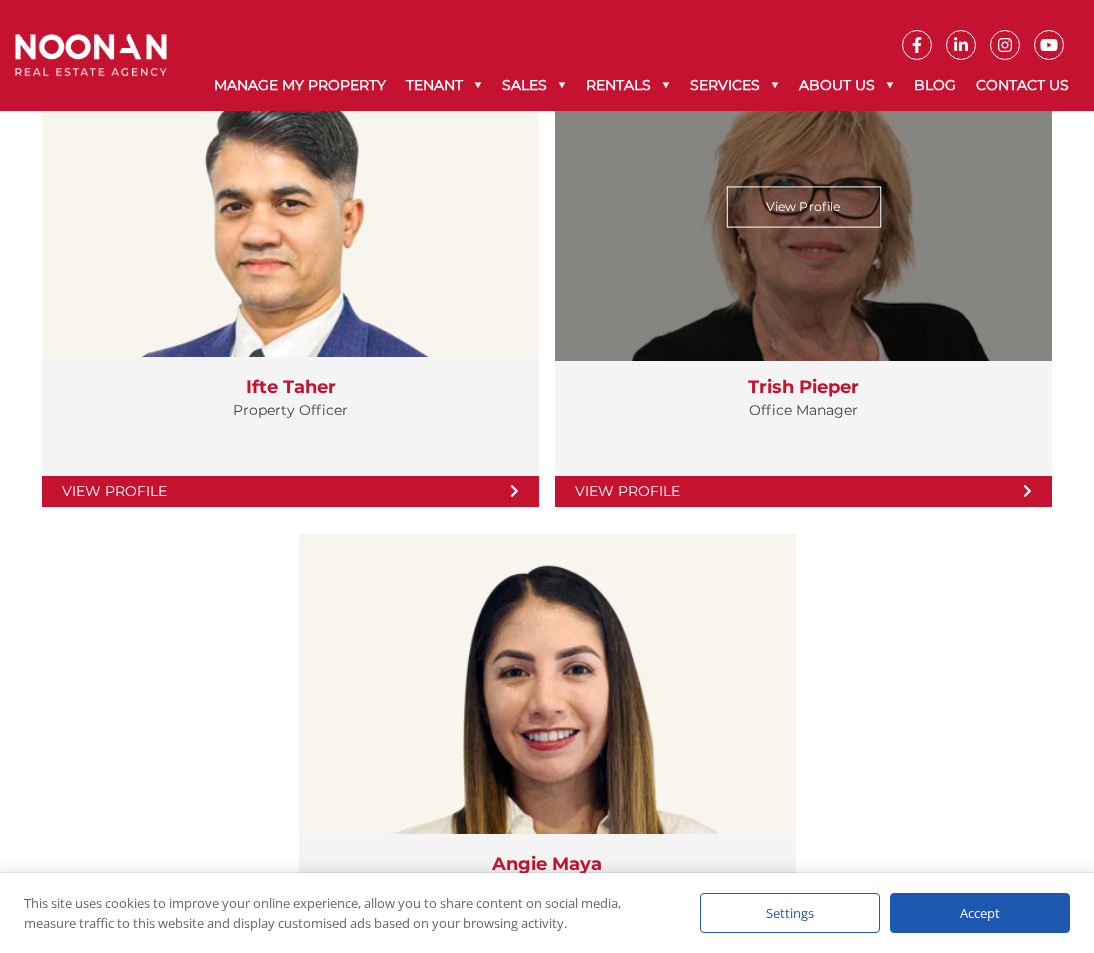 click on "Trish Pieper" at bounding box center (803, 388) 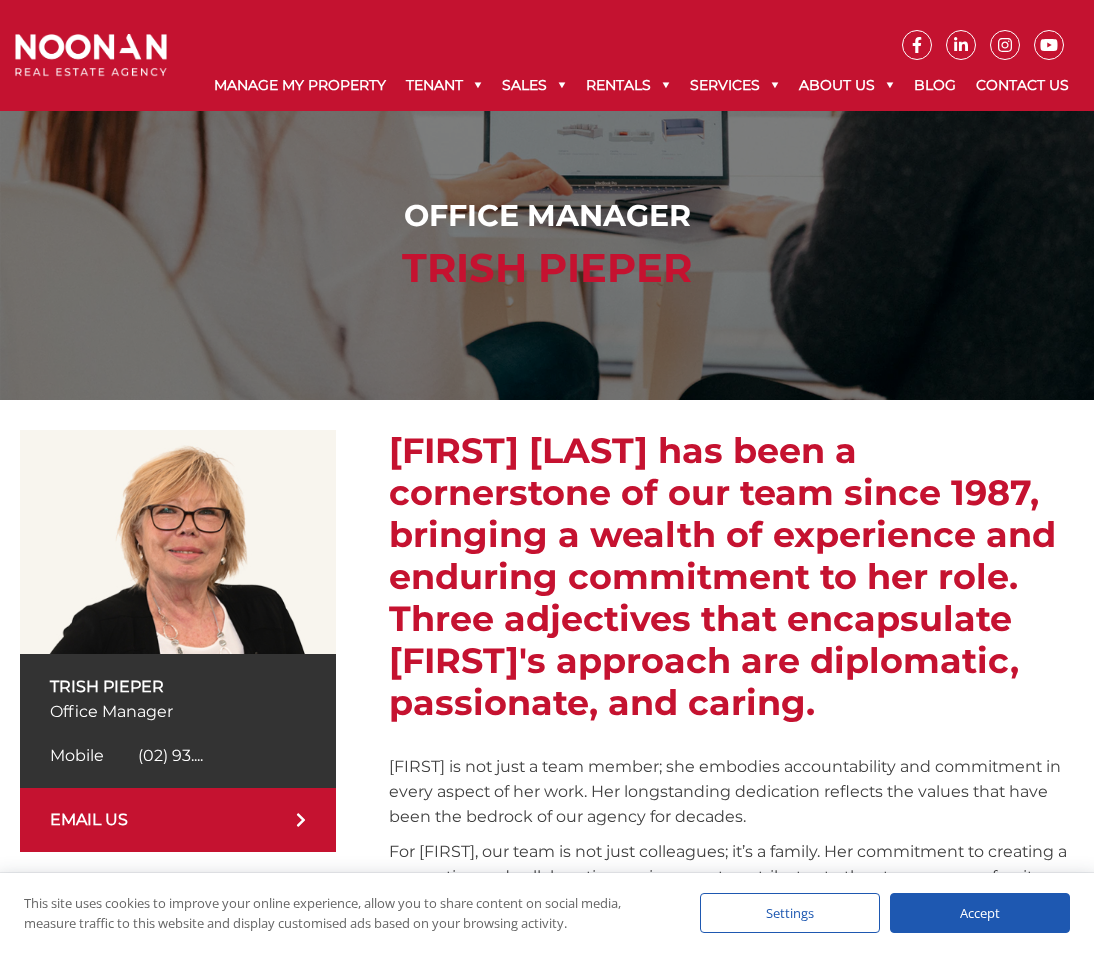 scroll, scrollTop: 167, scrollLeft: 0, axis: vertical 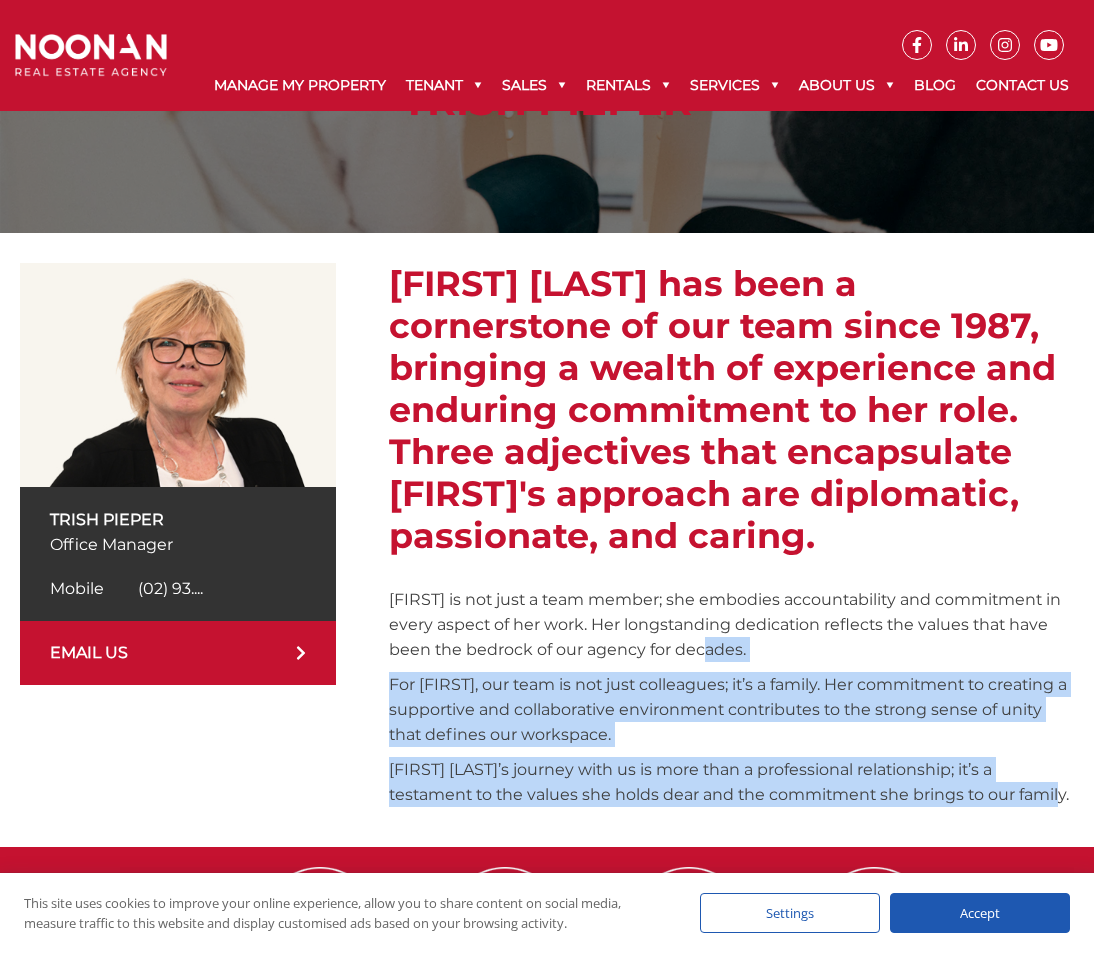 drag, startPoint x: 723, startPoint y: 655, endPoint x: 1011, endPoint y: 817, distance: 330.43607 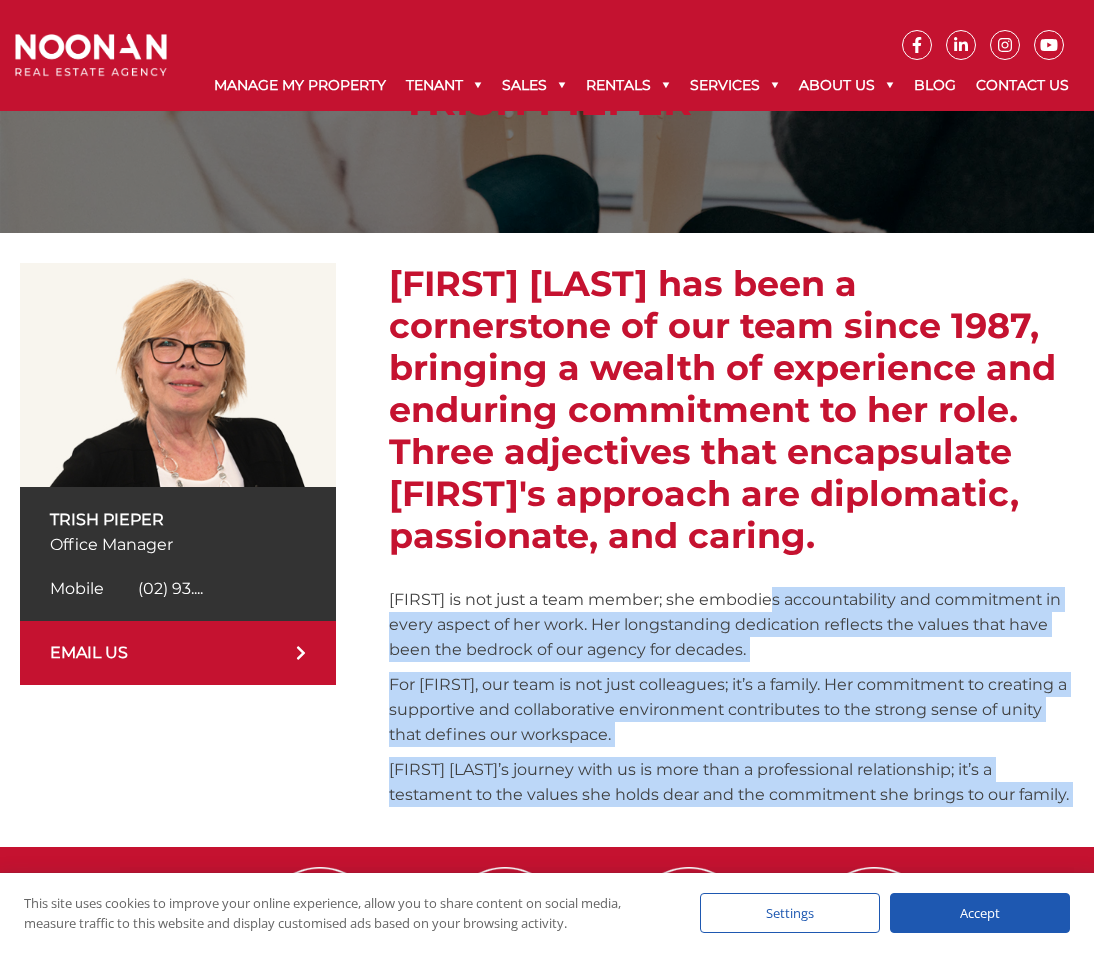 drag, startPoint x: 998, startPoint y: 813, endPoint x: 835, endPoint y: 570, distance: 292.60553 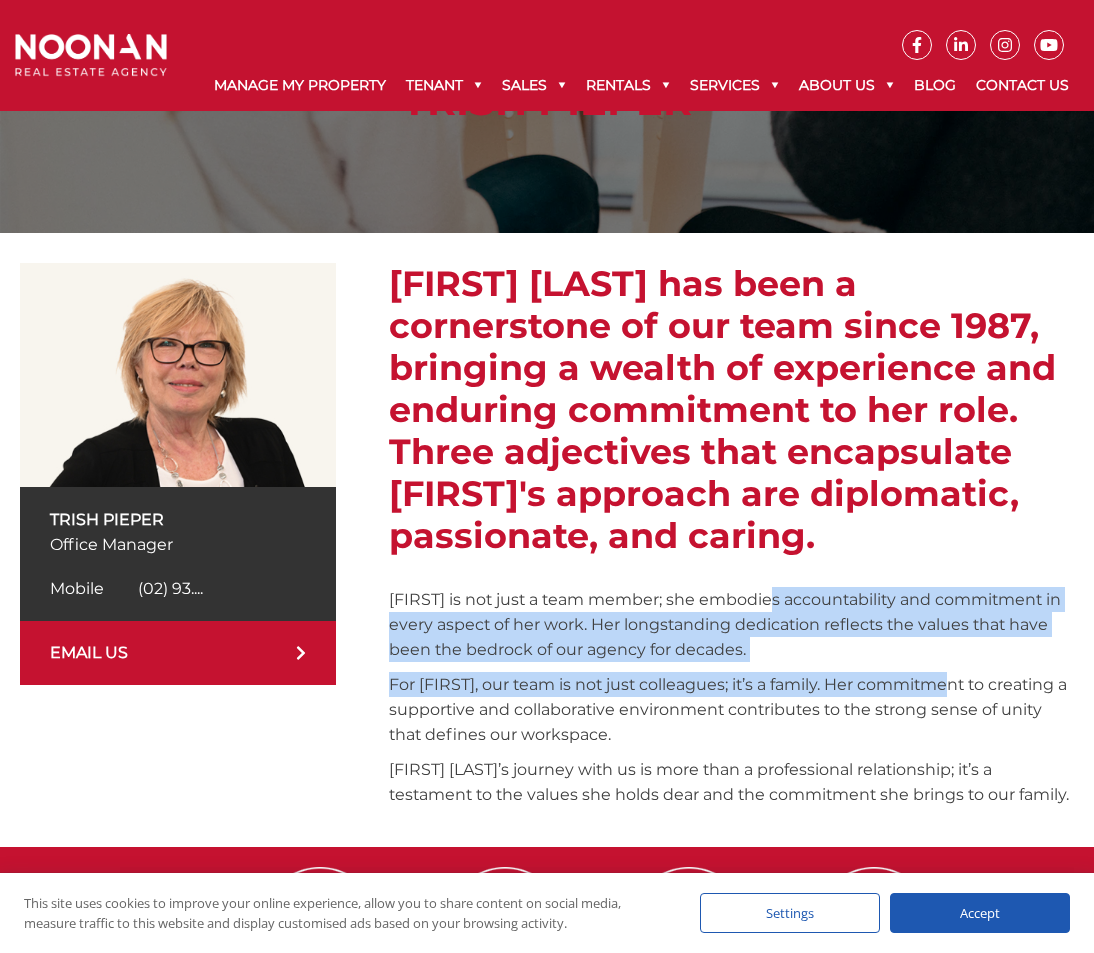 drag, startPoint x: 835, startPoint y: 570, endPoint x: 923, endPoint y: 699, distance: 156.15697 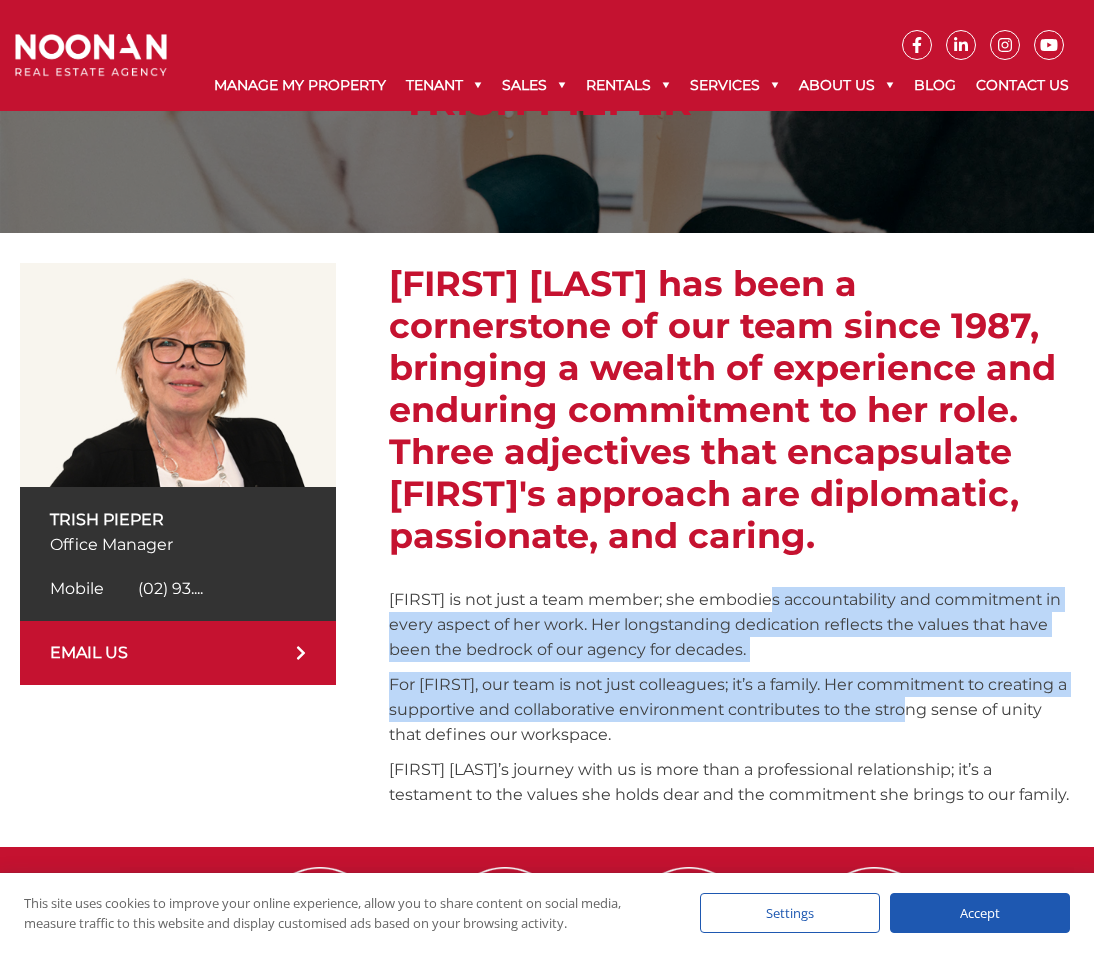click on "For [FIRST], our team is not just colleagues; it’s a family. Her commitment to creating a supportive and collaborative environment contributes to the strong sense of unity that defines our workspace." at bounding box center (731, 709) 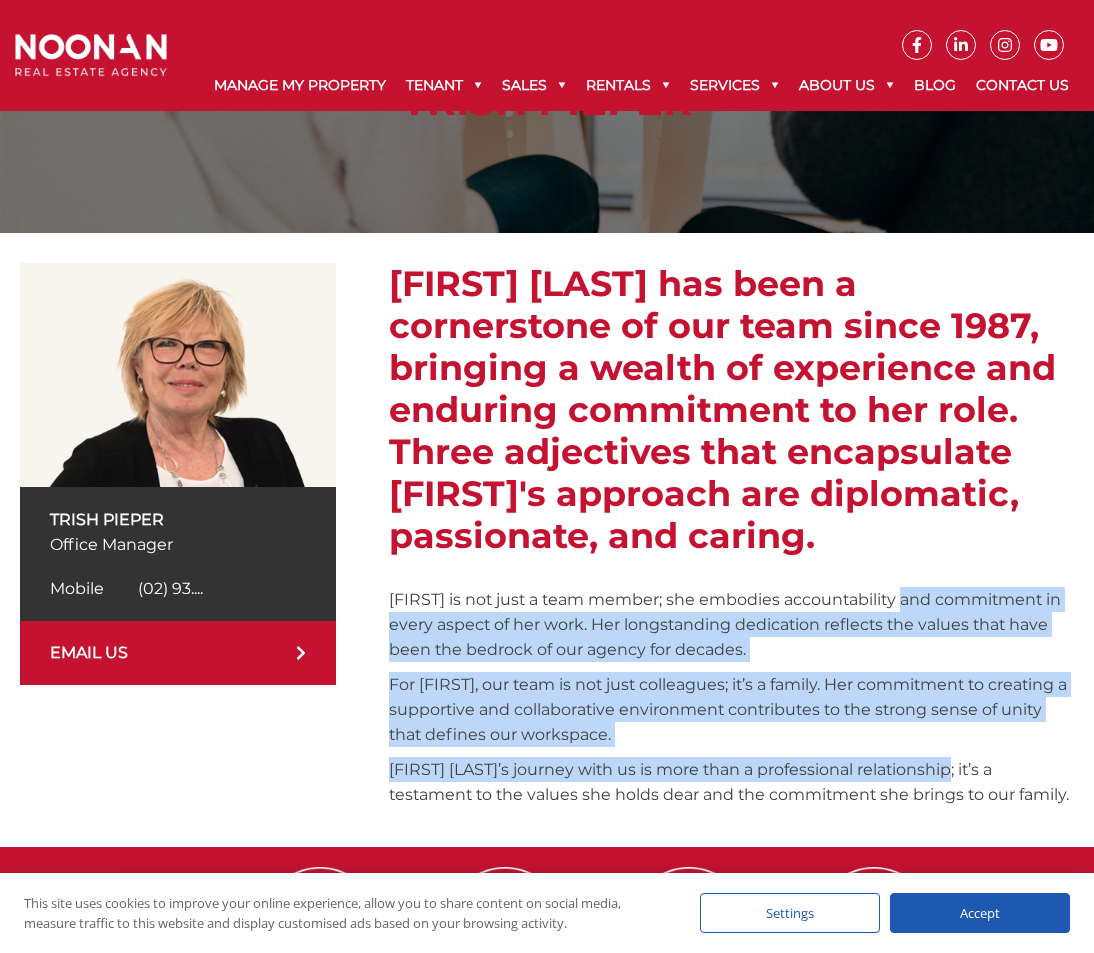 drag, startPoint x: 949, startPoint y: 756, endPoint x: 894, endPoint y: 585, distance: 179.6274 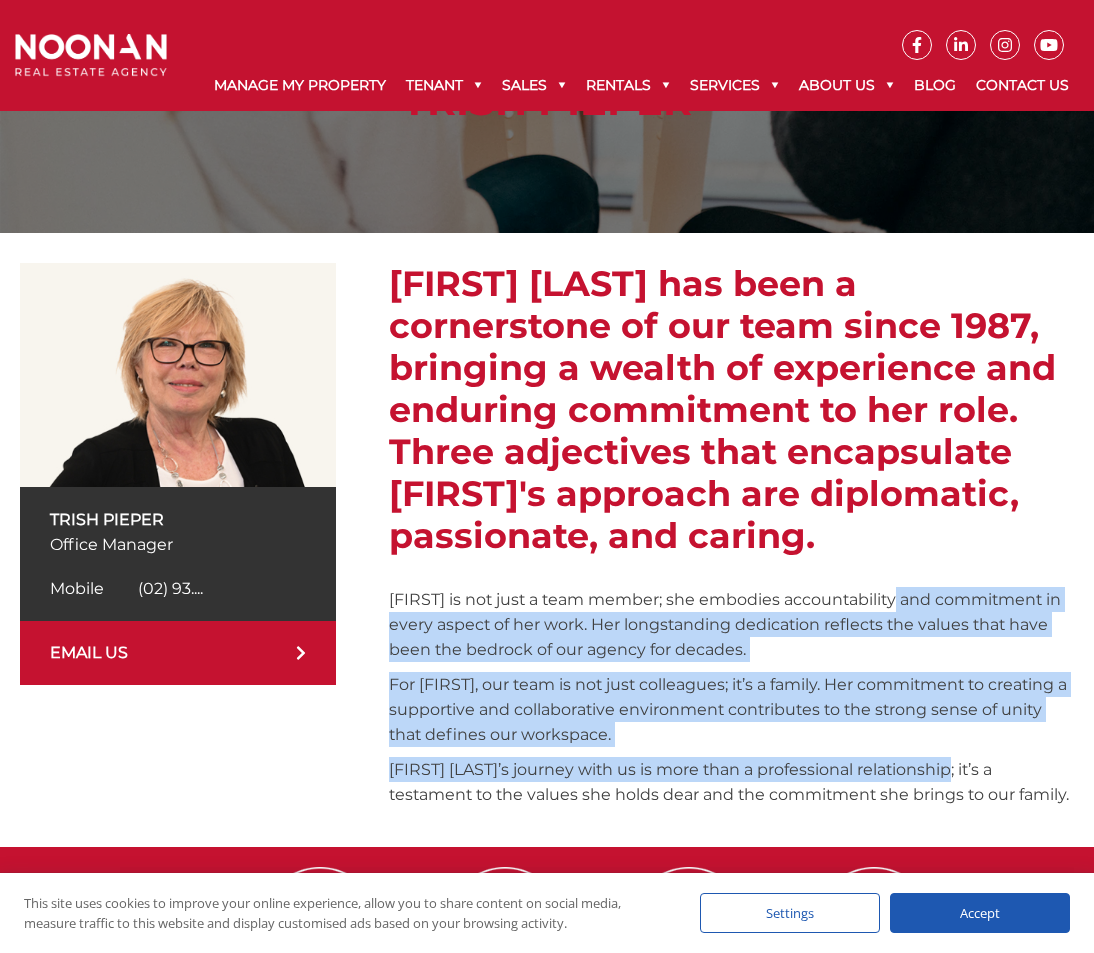 click on "[FIRST] [LAST] has been a cornerstone of our team since 1987, bringing a wealth of experience and enduring commitment to her role. Three adjectives that encapsulate [FIRST]'s approach are diplomatic, passionate, and caring.
[FIRST] is not just a team member; she embodies accountability and commitment in every aspect of her work. Her longstanding dedication reflects the values that have been the bedrock of our agency for decades.
For [FIRST], our team is not just colleagues; it’s a family. Her commitment to creating a supportive and collaborative environment contributes to the strong sense of unity that defines our workspace.
[FIRST] [LAST]’s journey with us is more than a professional relationship; it’s a testament to the values she holds dear and the commitment she brings to our family." at bounding box center [731, 540] 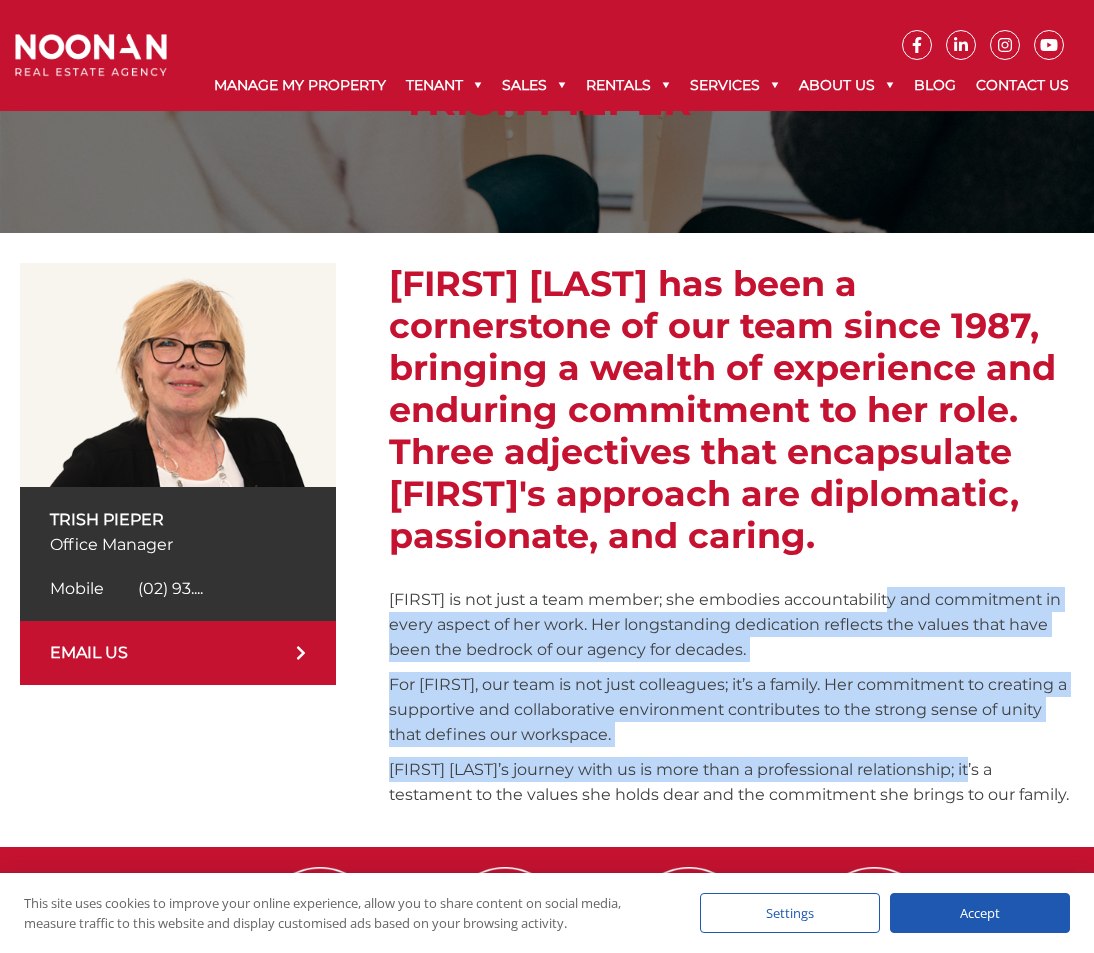 drag, startPoint x: 894, startPoint y: 585, endPoint x: 963, endPoint y: 780, distance: 206.84776 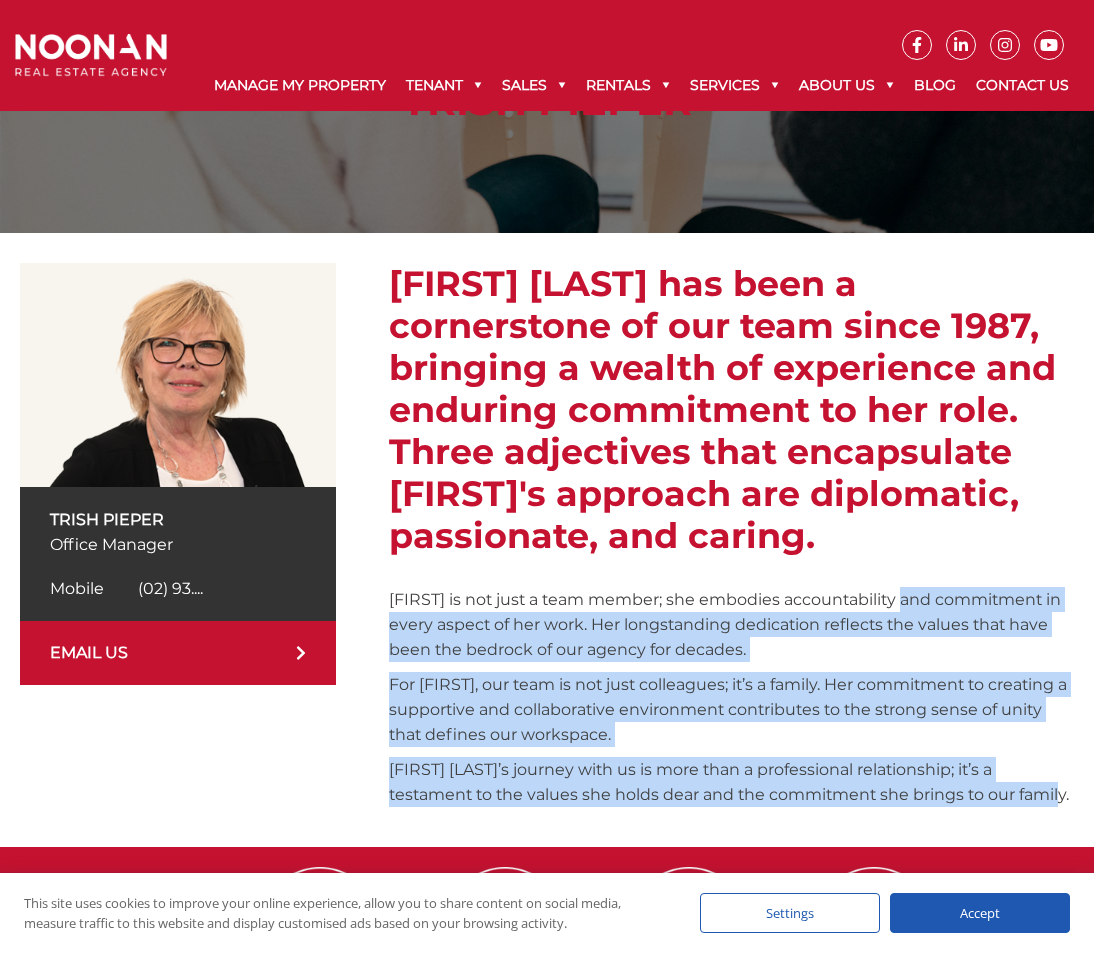 drag, startPoint x: 985, startPoint y: 813, endPoint x: 902, endPoint y: 593, distance: 235.13612 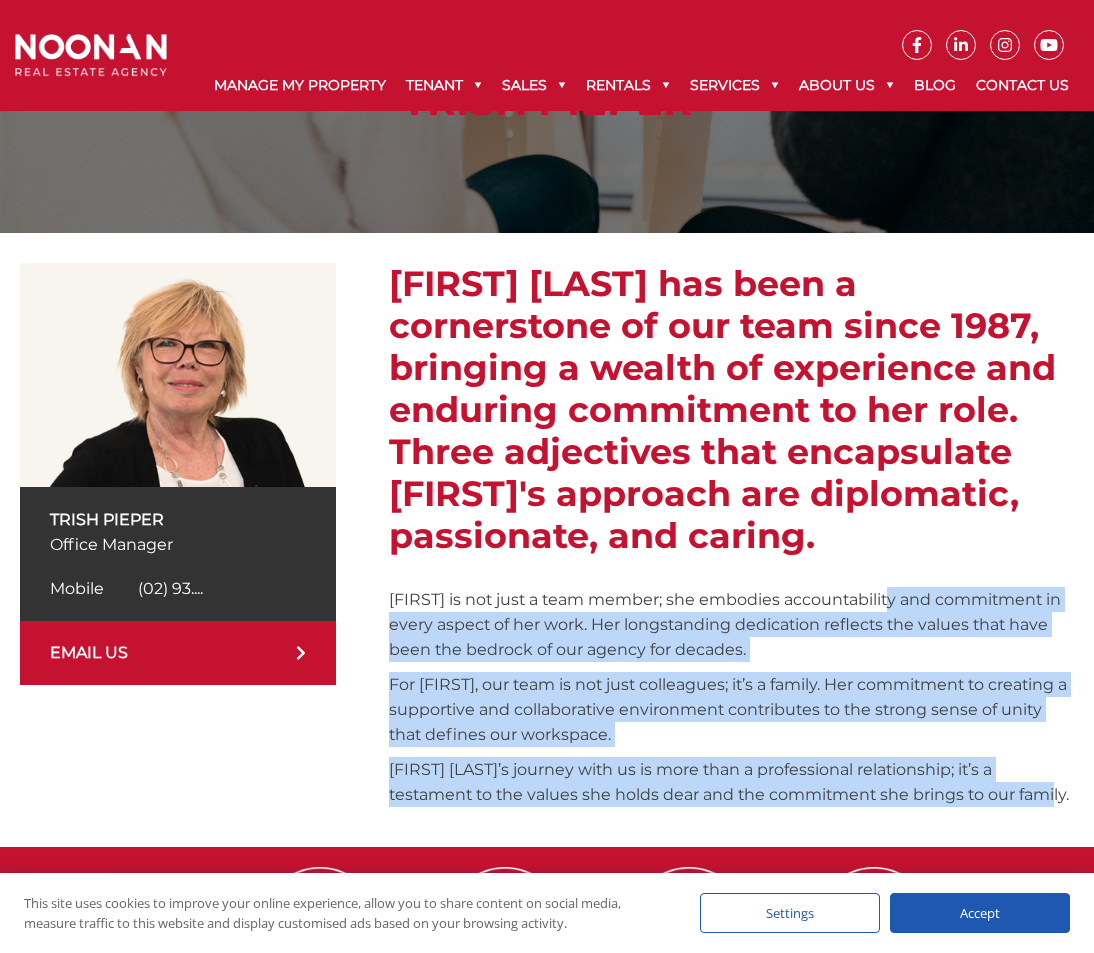 drag, startPoint x: 902, startPoint y: 593, endPoint x: 982, endPoint y: 805, distance: 226.59215 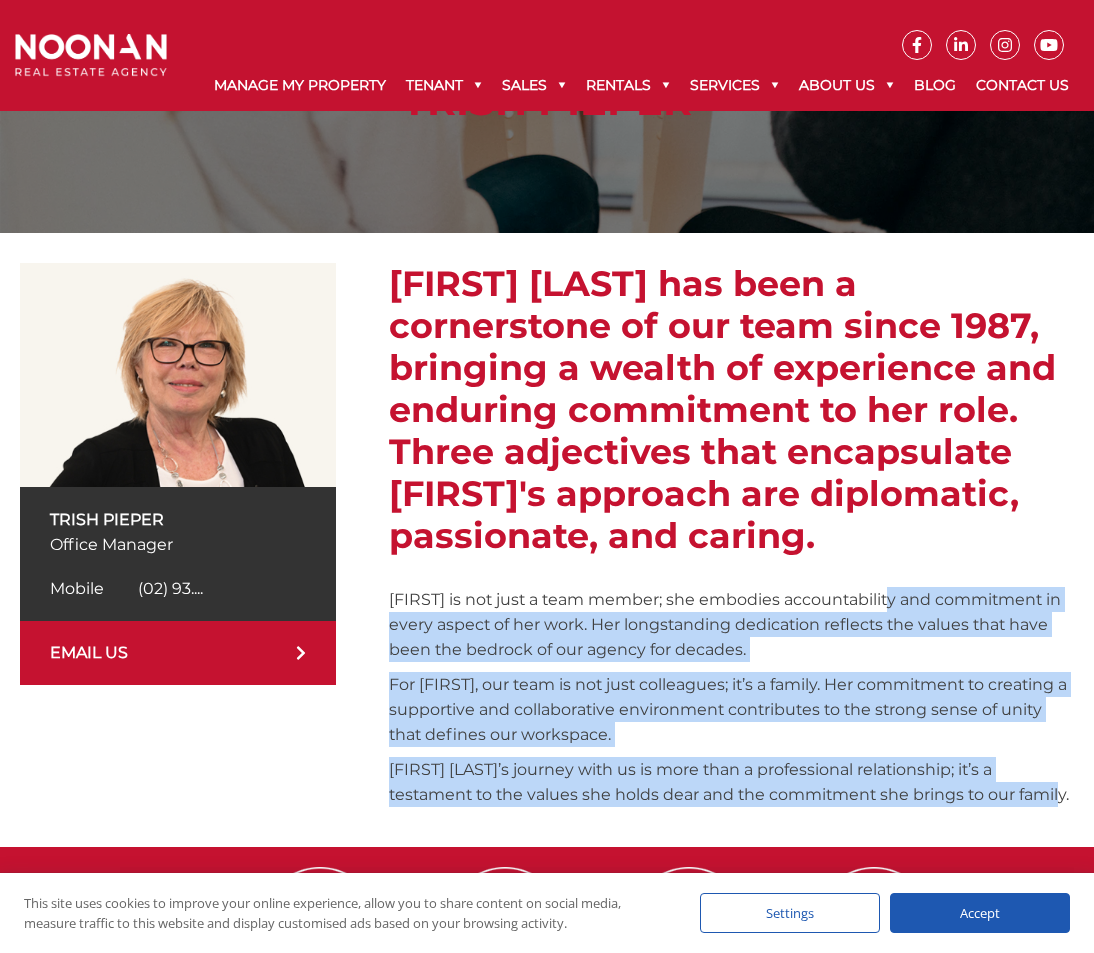 click on "[FIRST] [LAST]’s journey with us is more than a professional relationship; it’s a testament to the values she holds dear and the commitment she brings to our family." at bounding box center (731, 782) 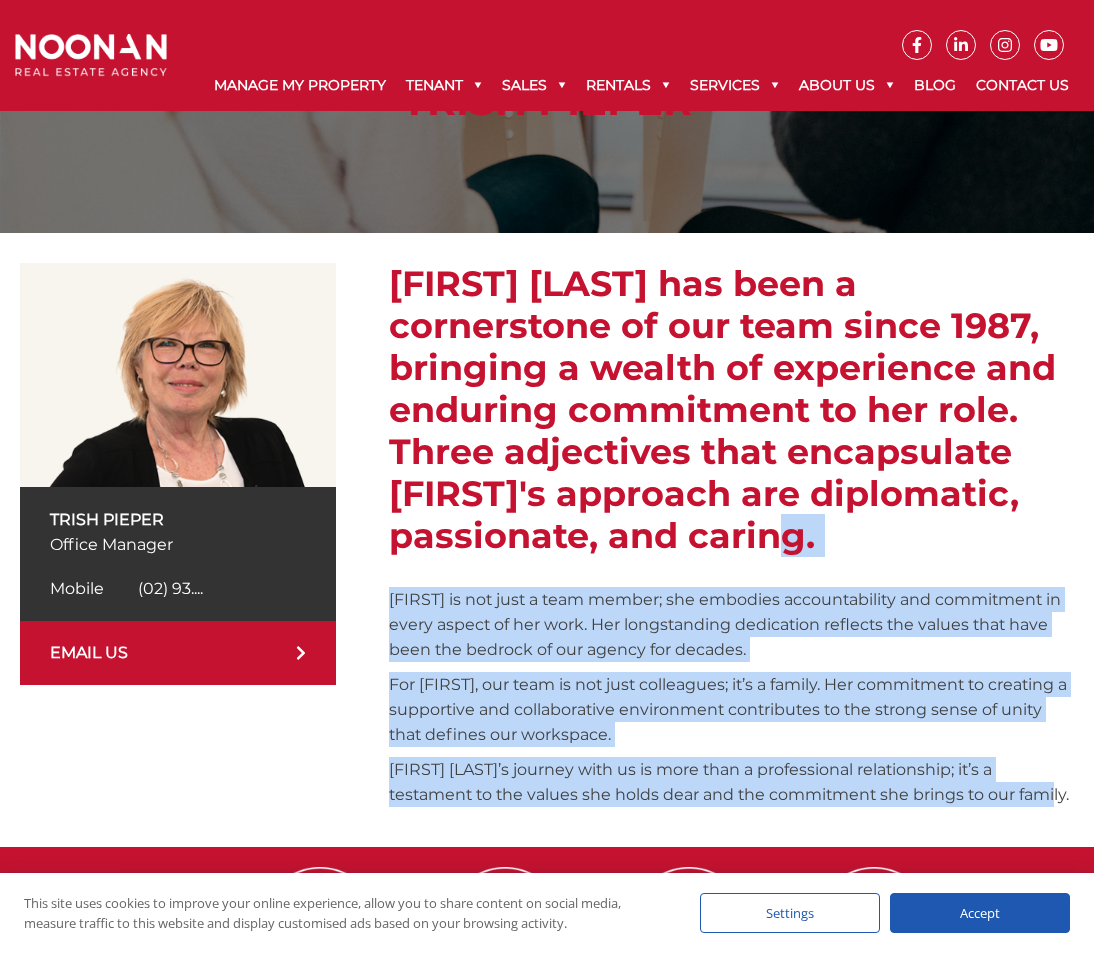 drag, startPoint x: 897, startPoint y: 634, endPoint x: 761, endPoint y: 532, distance: 170 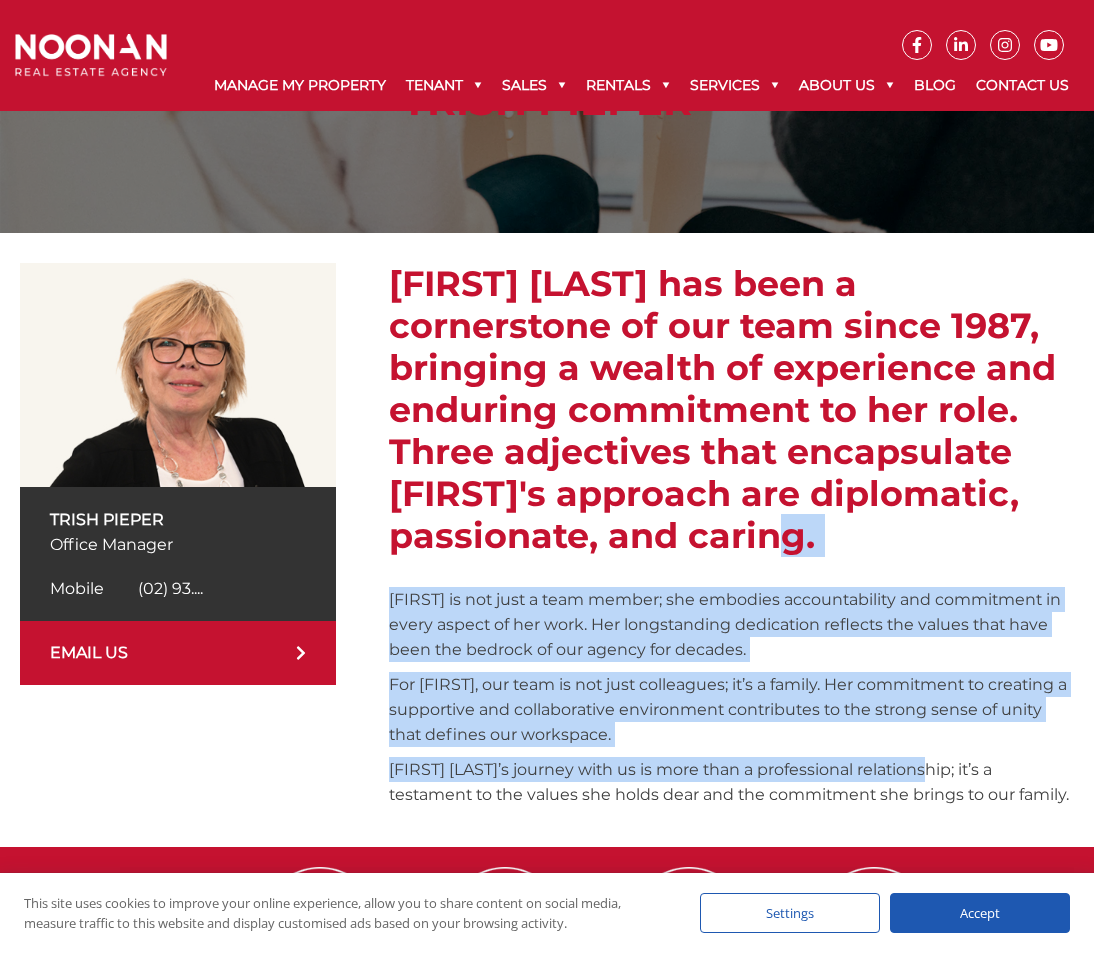 drag, startPoint x: 833, startPoint y: 589, endPoint x: 935, endPoint y: 753, distance: 193.13208 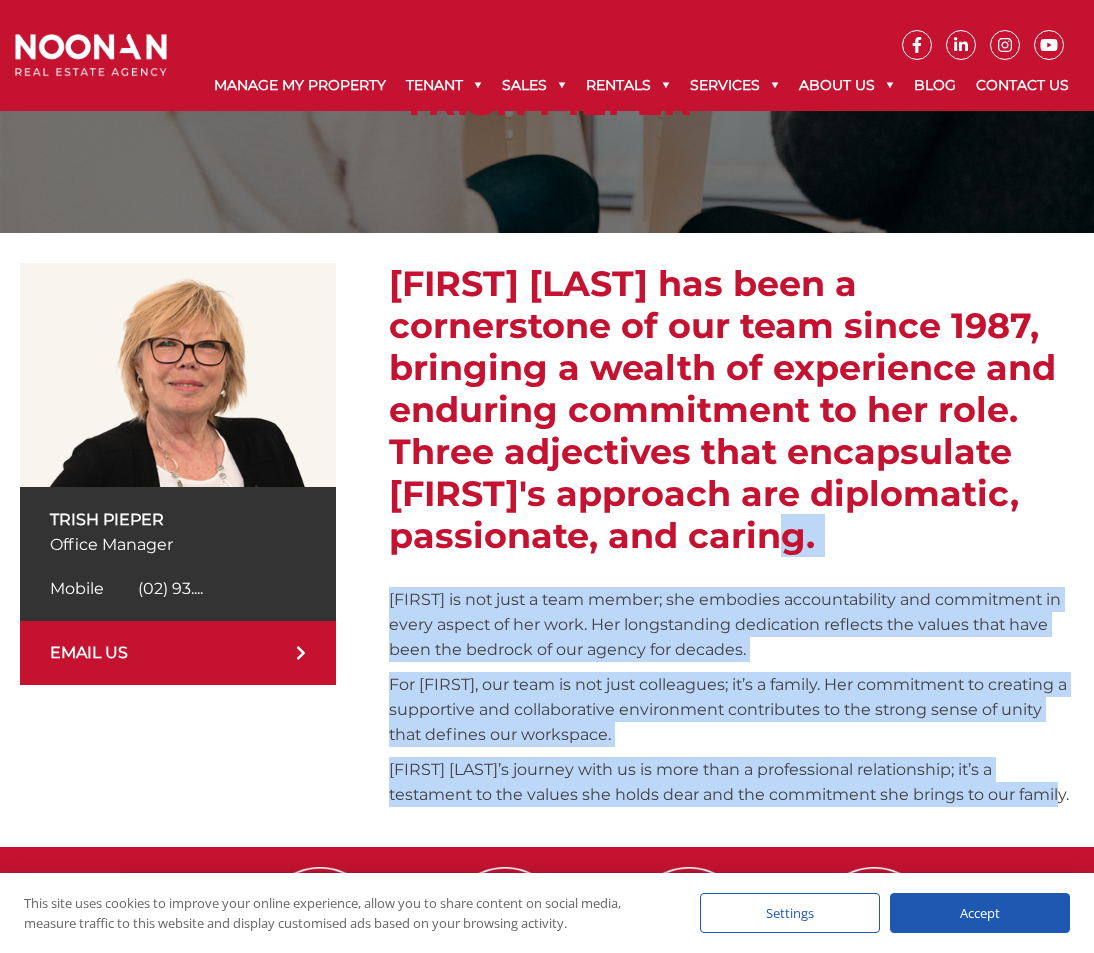 drag, startPoint x: 996, startPoint y: 801, endPoint x: 818, endPoint y: 536, distance: 319.2319 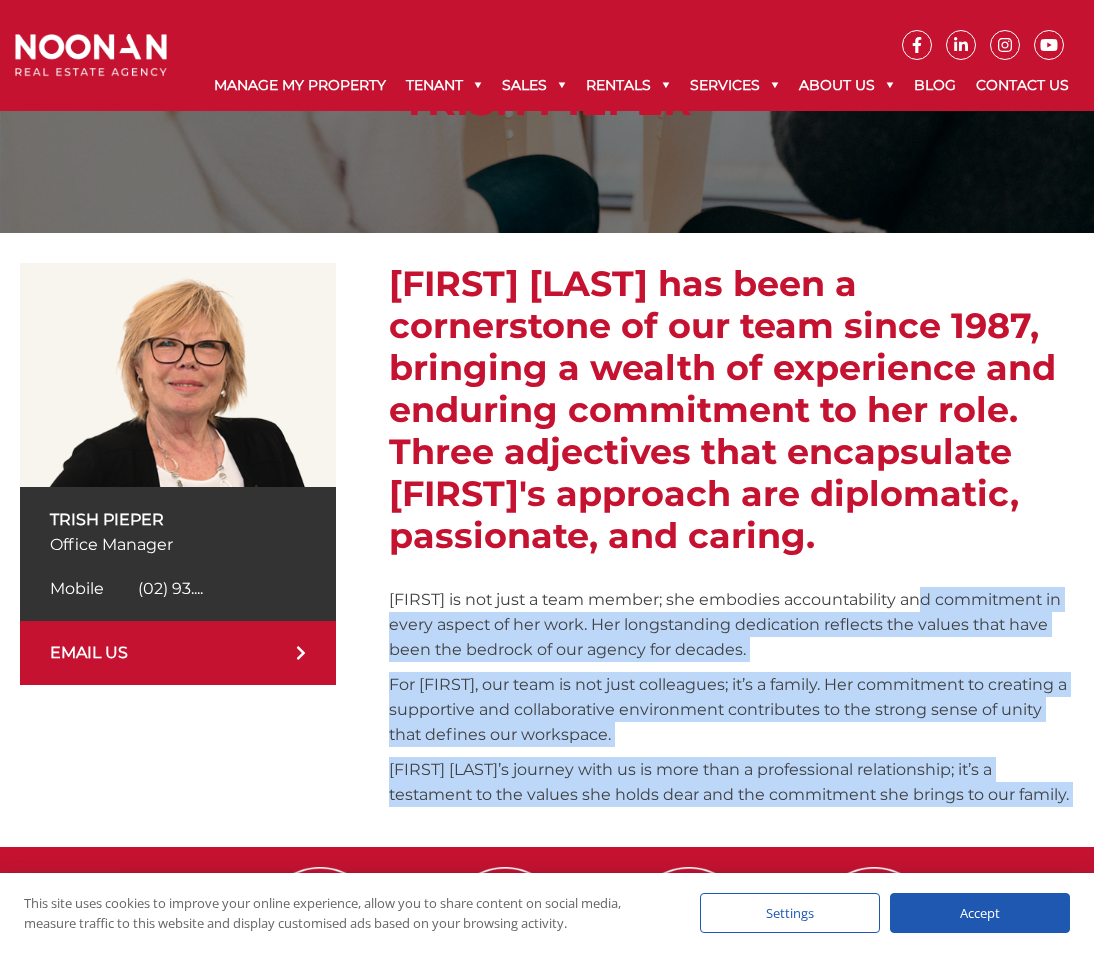 drag, startPoint x: 1029, startPoint y: 813, endPoint x: 930, endPoint y: 594, distance: 240.33727 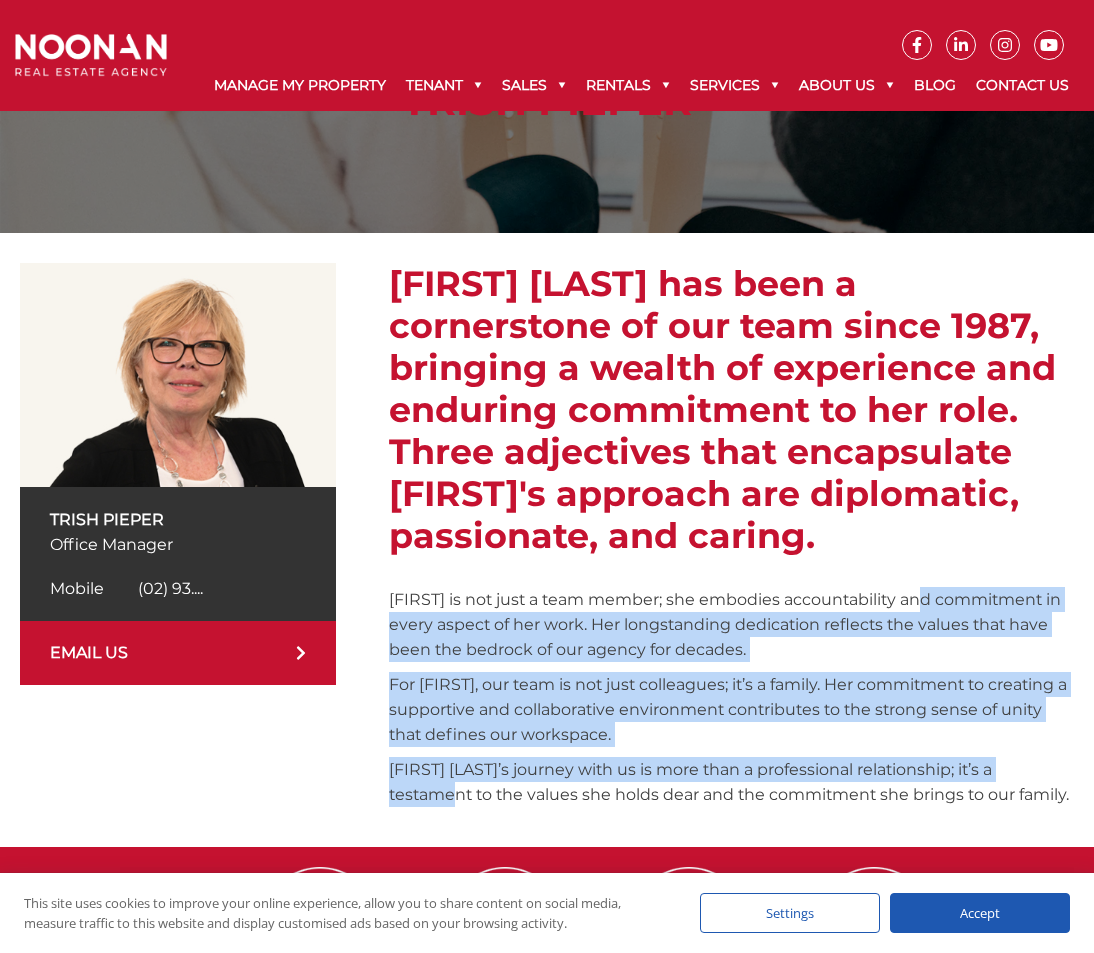 drag, startPoint x: 930, startPoint y: 594, endPoint x: 999, endPoint y: 781, distance: 199.32385 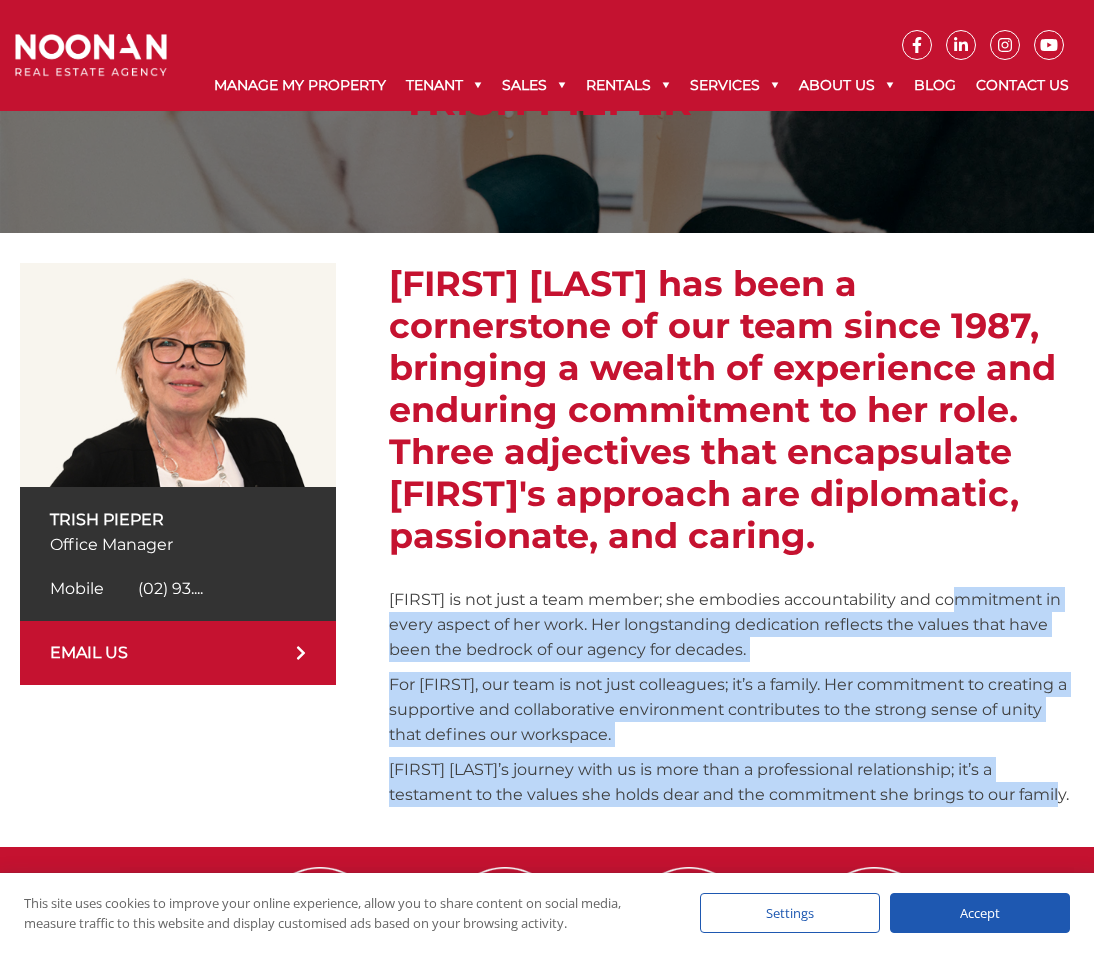 drag, startPoint x: 999, startPoint y: 795, endPoint x: 968, endPoint y: 553, distance: 243.97746 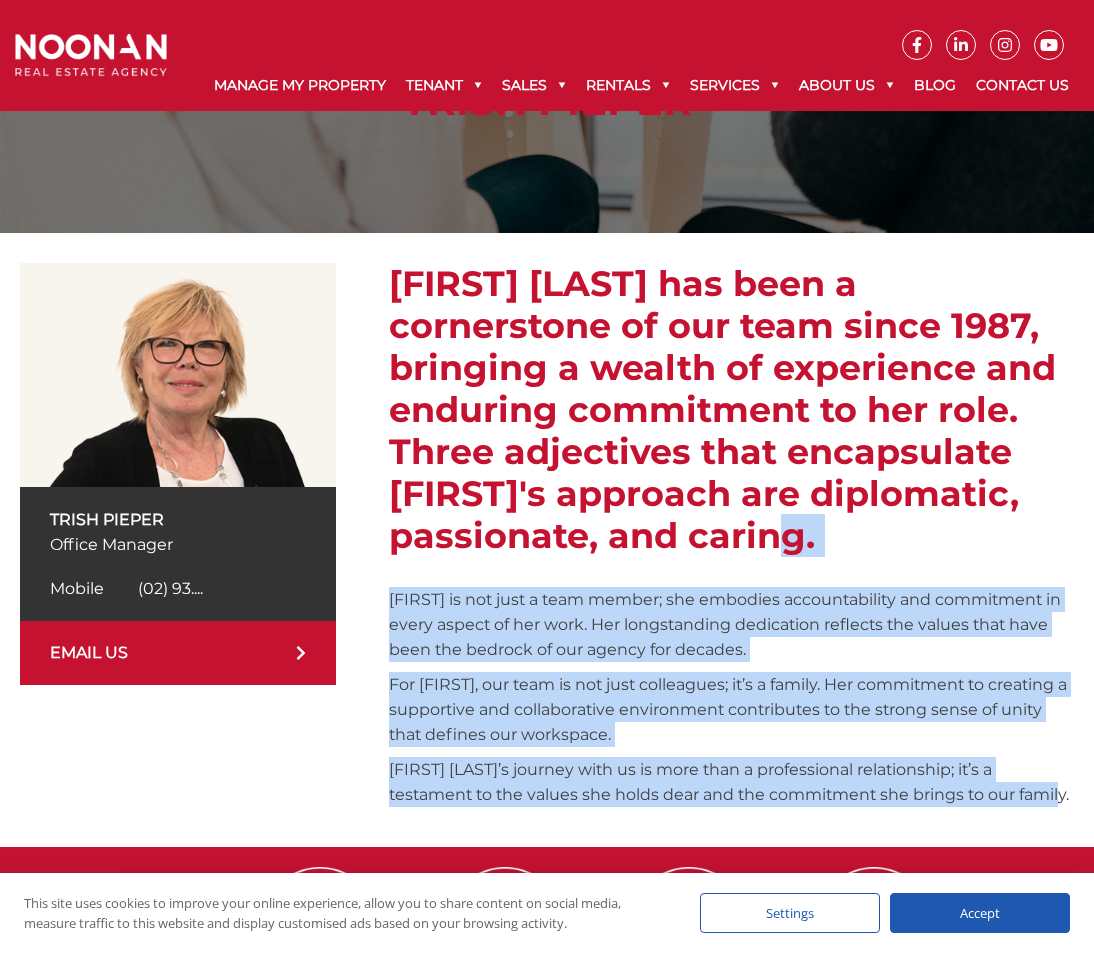 click on "[FIRST] [LAST]’s journey with us is more than a professional relationship; it’s a testament to the values she holds dear and the commitment she brings to our family." at bounding box center [731, 782] 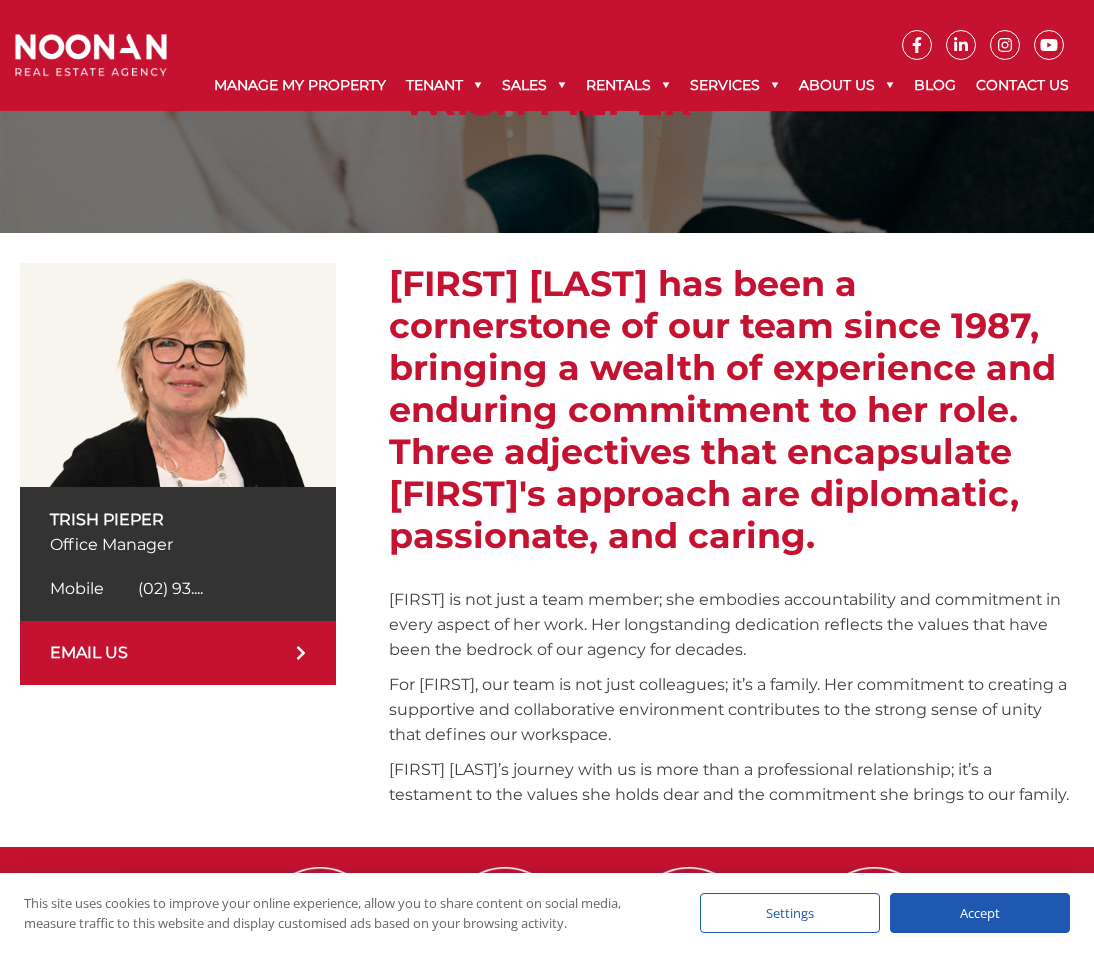 scroll, scrollTop: 267, scrollLeft: 0, axis: vertical 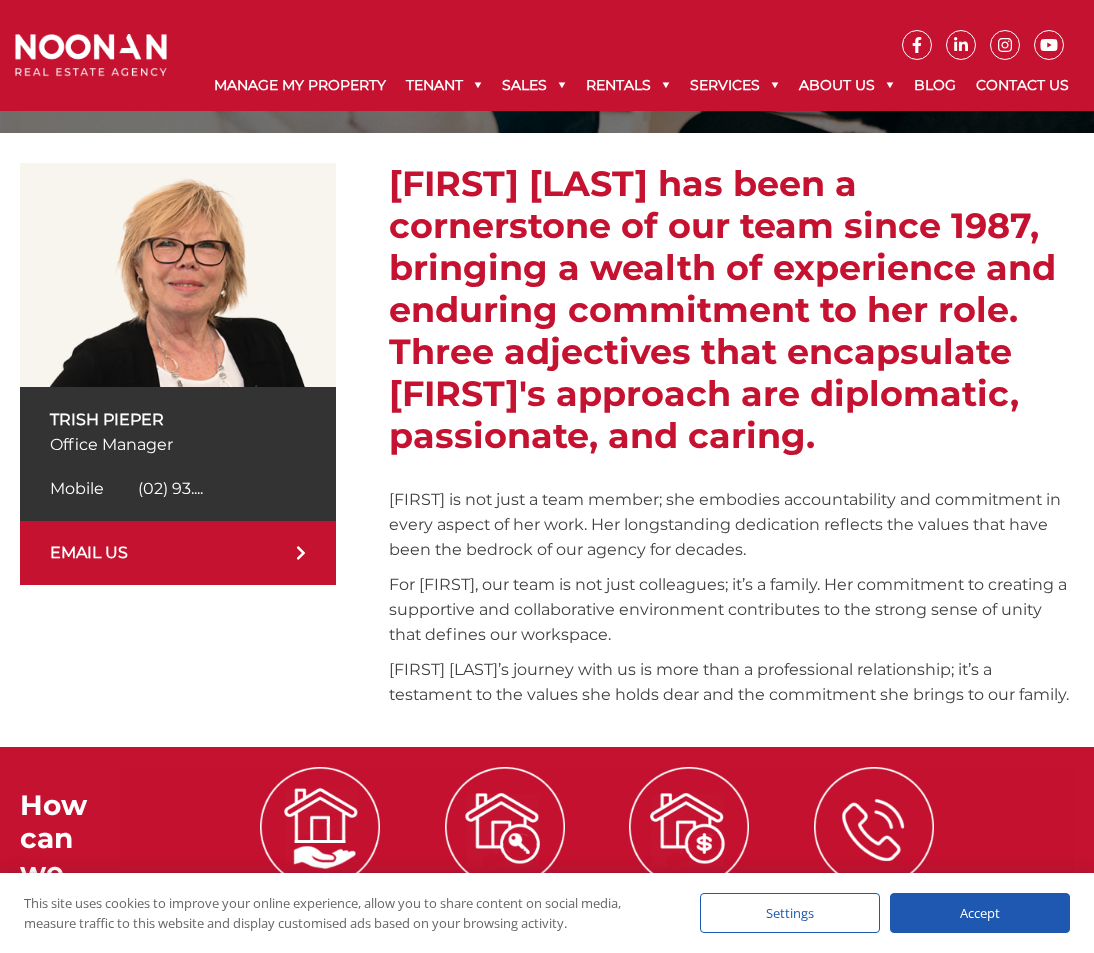 click on "(02) 93...." at bounding box center [170, 488] 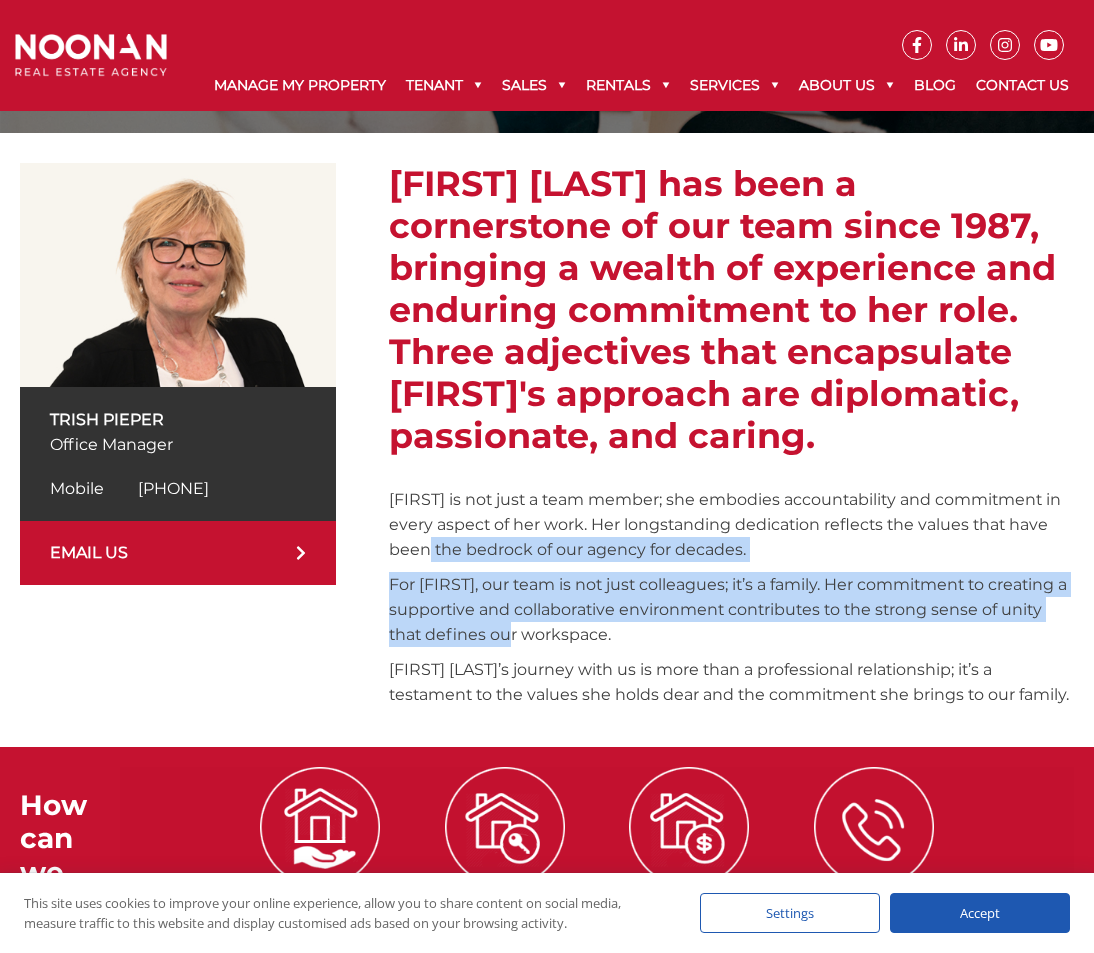 drag, startPoint x: 444, startPoint y: 538, endPoint x: 528, endPoint y: 632, distance: 126.06348 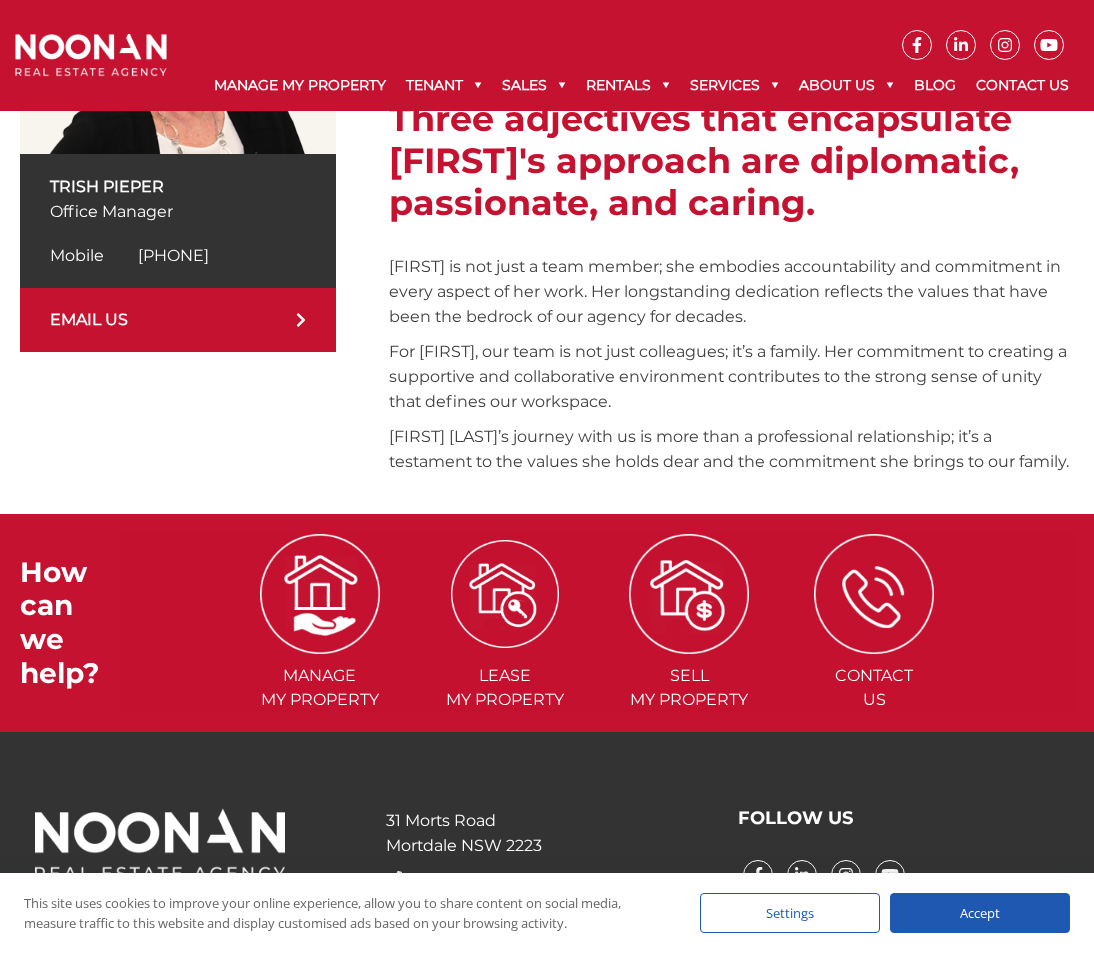 scroll, scrollTop: 579, scrollLeft: 0, axis: vertical 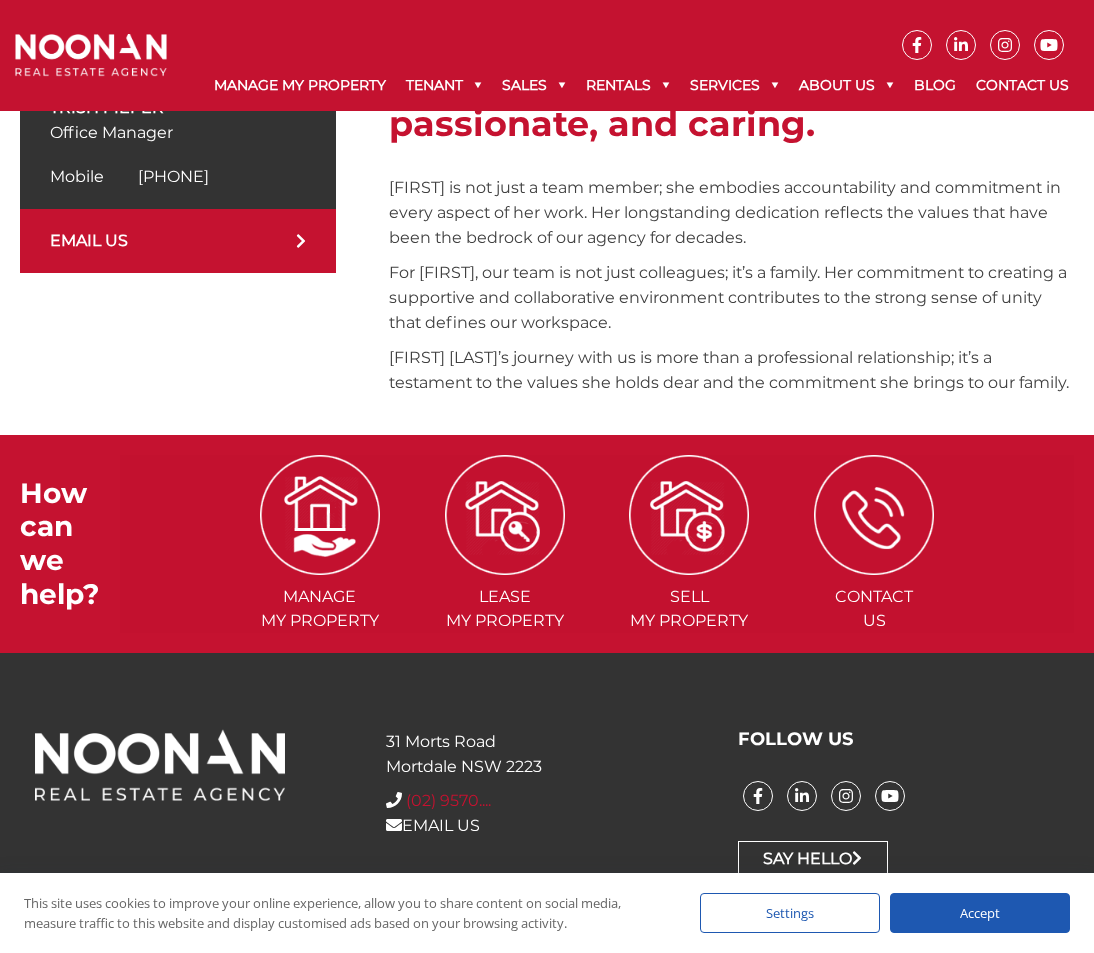 click on "(02) 9570...." at bounding box center [448, 800] 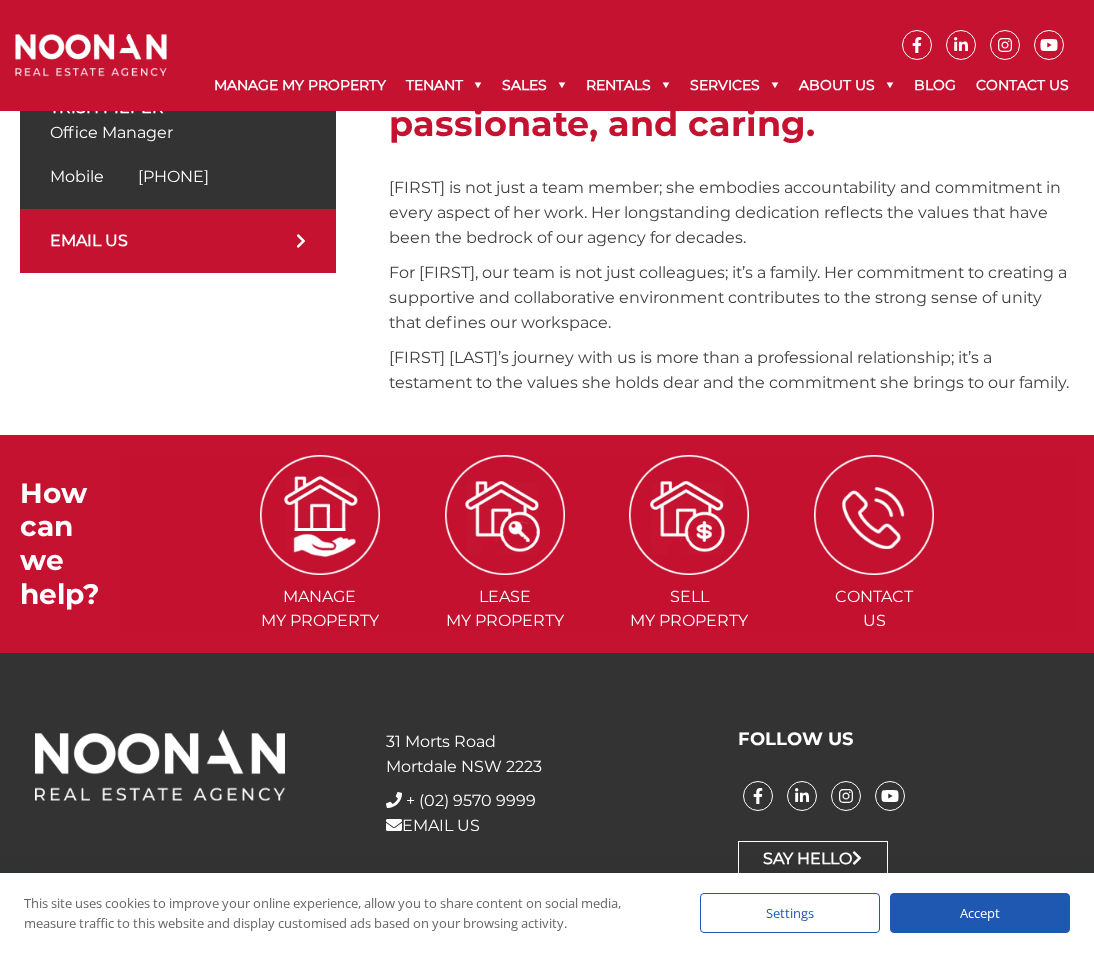 click on "For [FIRST], our team is not just colleagues; it’s a family. Her commitment to creating a supportive and collaborative environment contributes to the strong sense of unity that defines our workspace." at bounding box center [731, 297] 